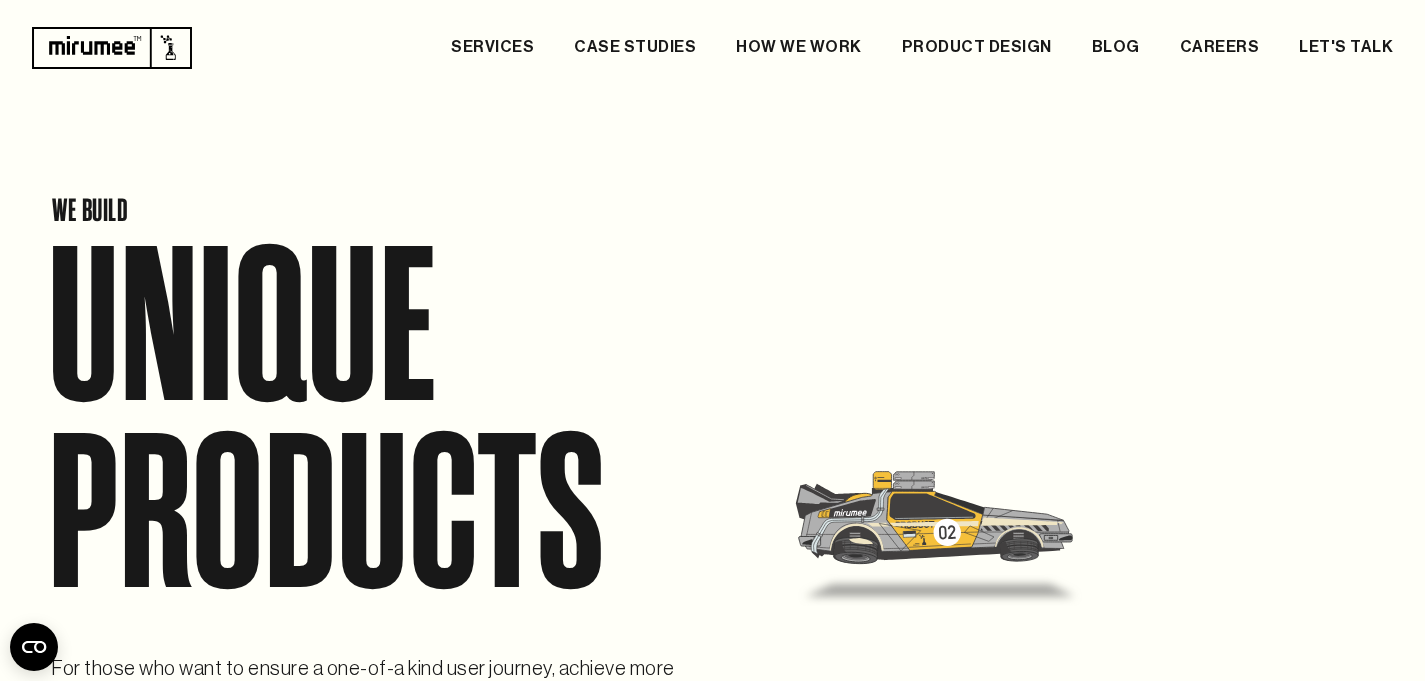 scroll, scrollTop: 0, scrollLeft: 0, axis: both 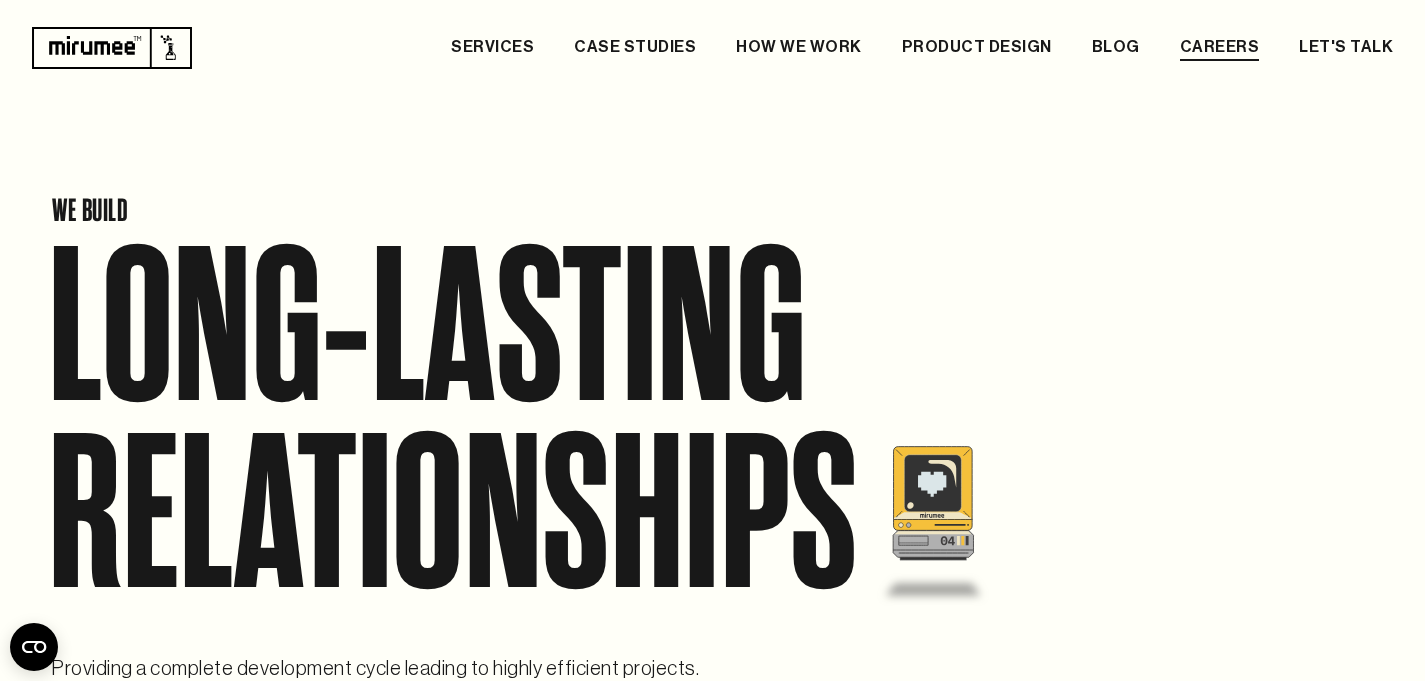 click on "CAREERS" at bounding box center [1220, 48] 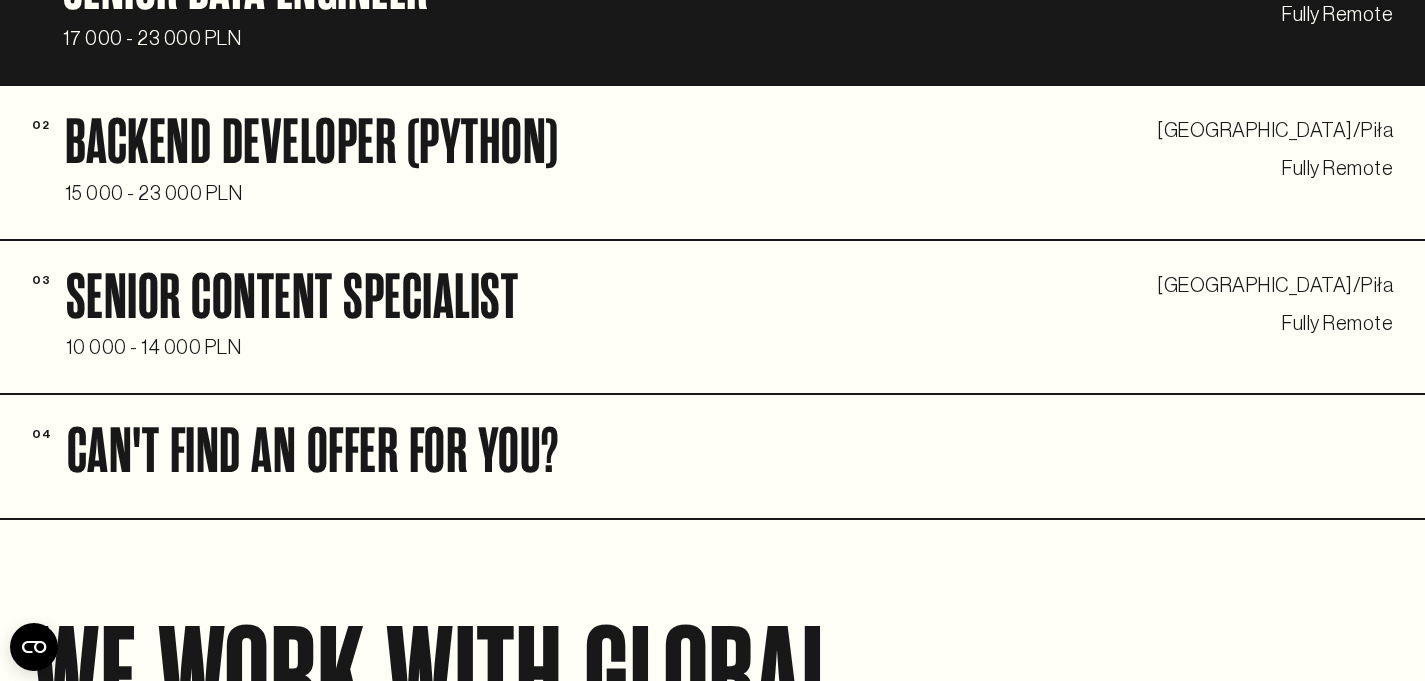 scroll, scrollTop: 831, scrollLeft: 0, axis: vertical 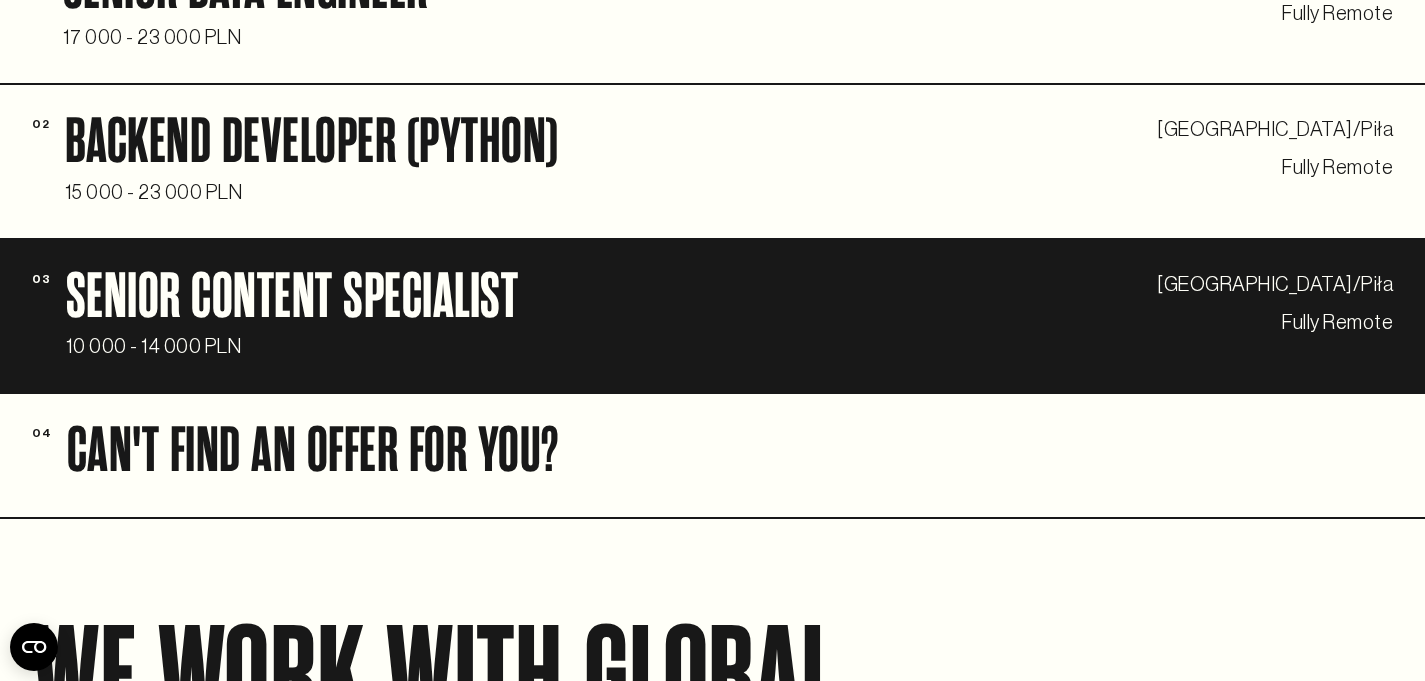 click on "Senior Content Specialist 10 000 -
14 000 PLN Wrocław/Piła / fully Wrocław/Piła Fully remote" at bounding box center [729, 316] 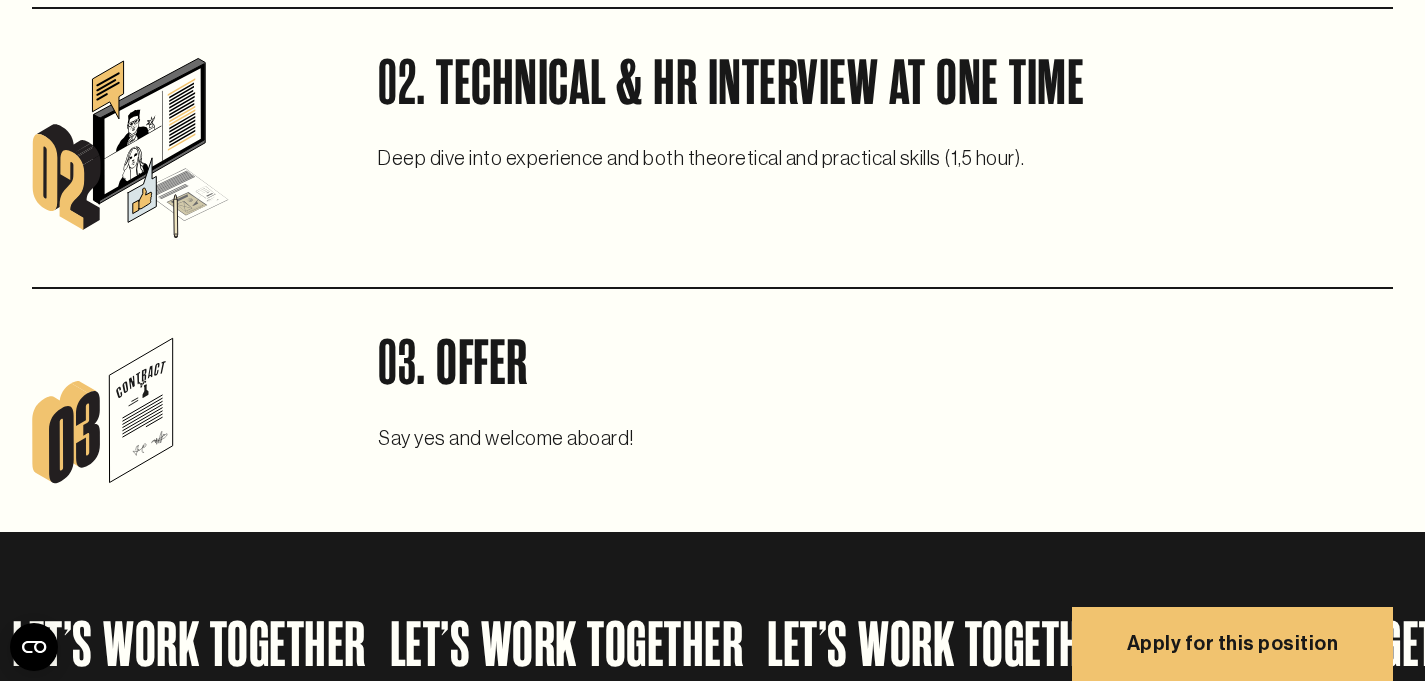 scroll, scrollTop: 4073, scrollLeft: 0, axis: vertical 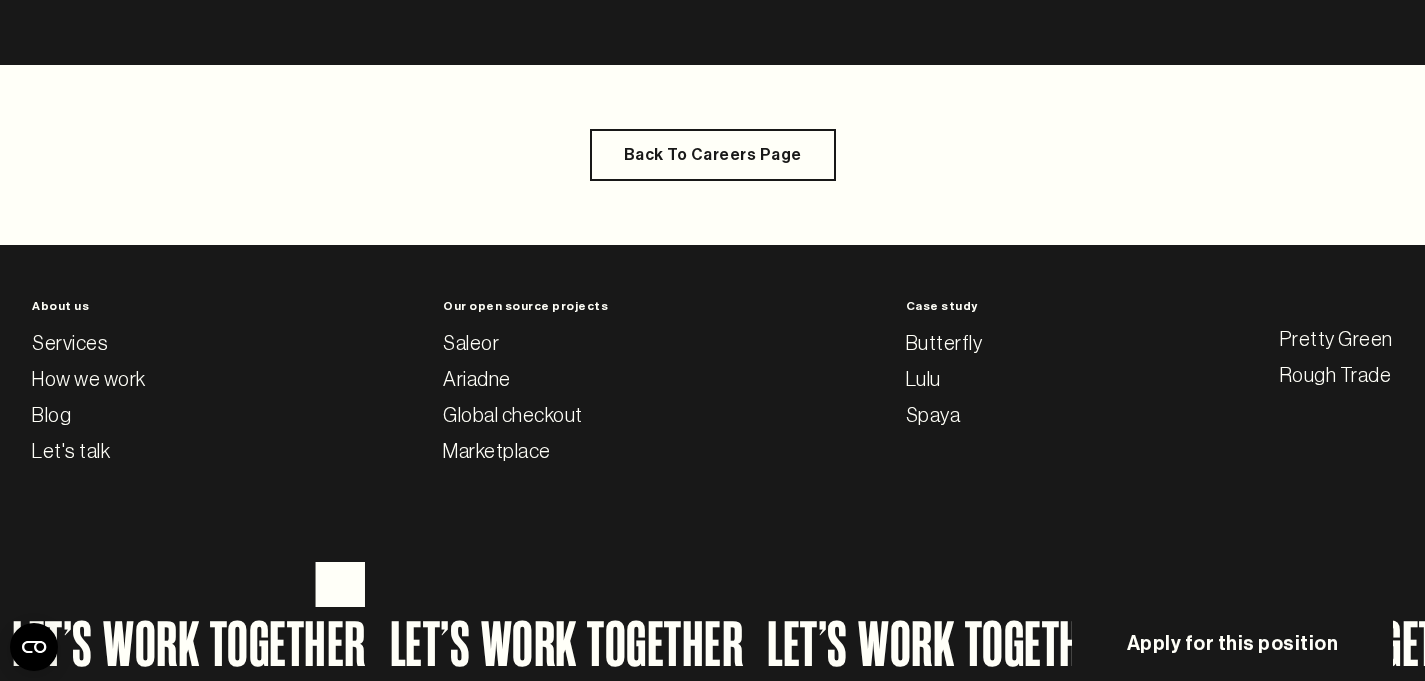 click on "Apply for this position" at bounding box center [1233, 644] 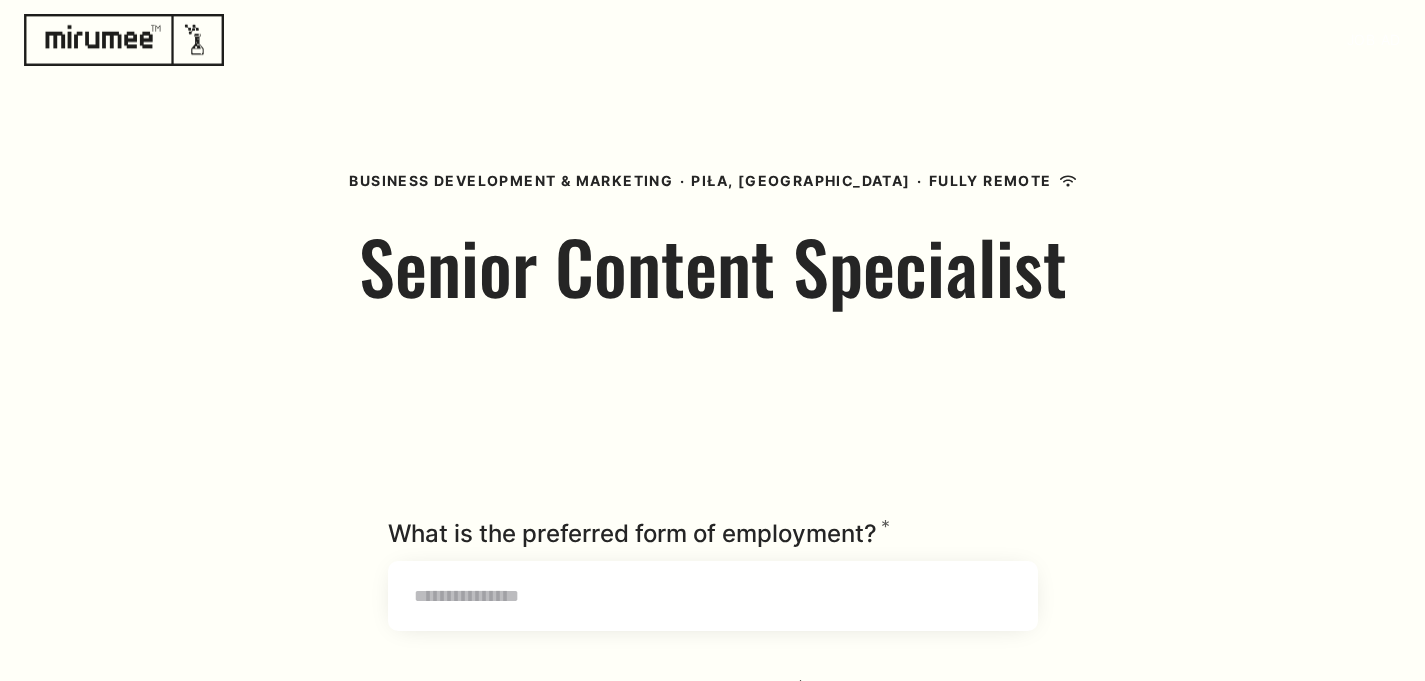 scroll, scrollTop: 0, scrollLeft: 0, axis: both 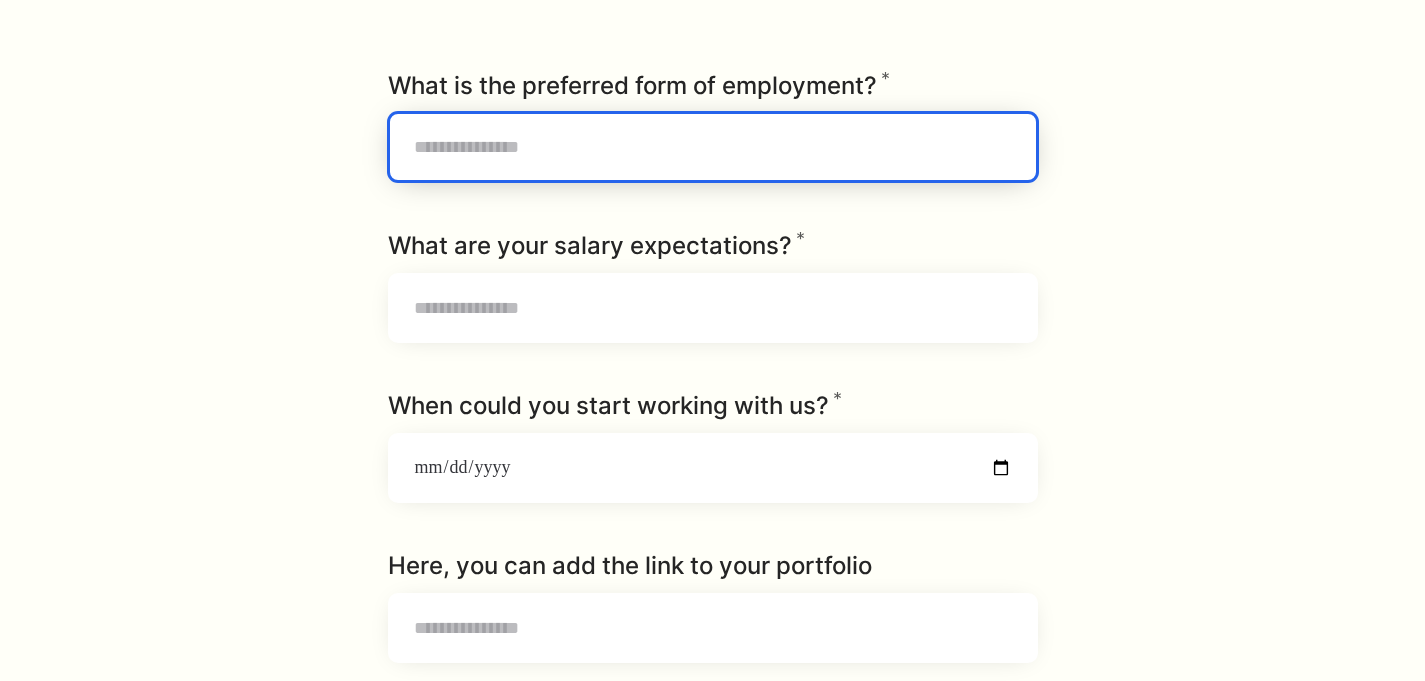 click on "What is the preferred form of employment? * Required" at bounding box center [713, 147] 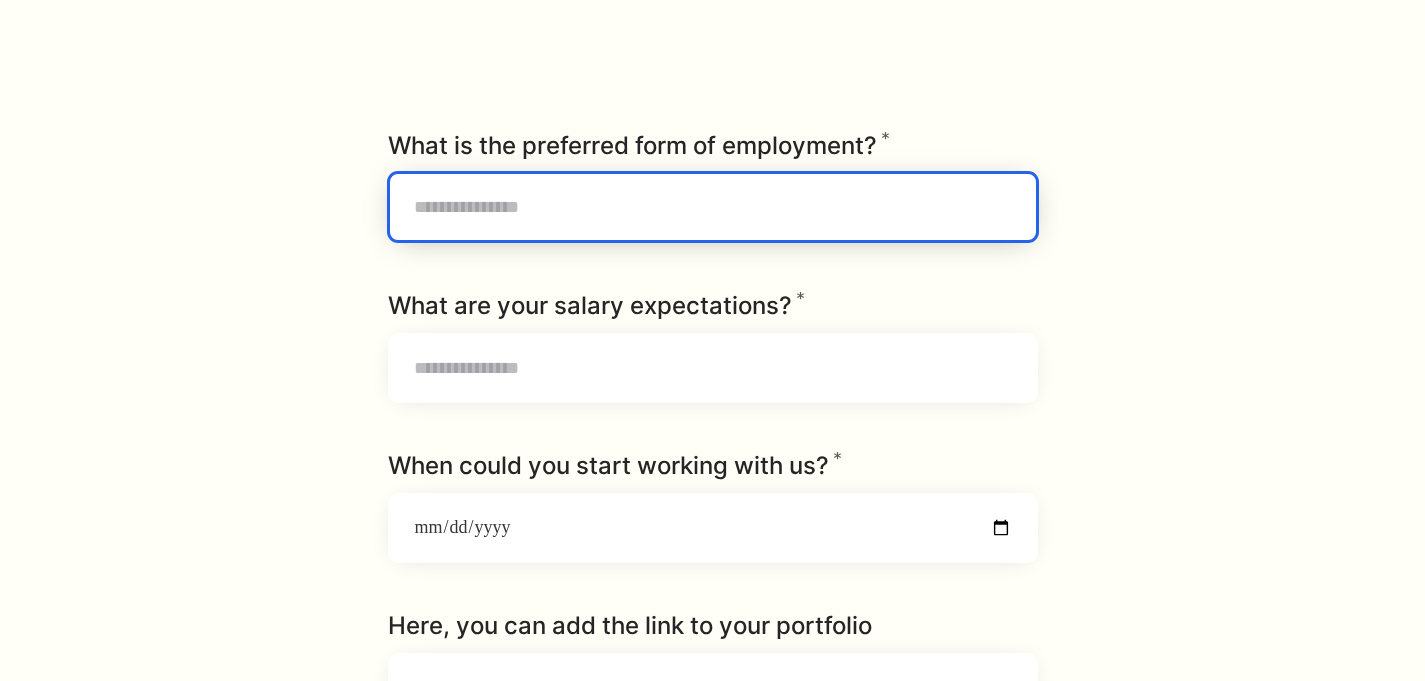 scroll, scrollTop: 278, scrollLeft: 0, axis: vertical 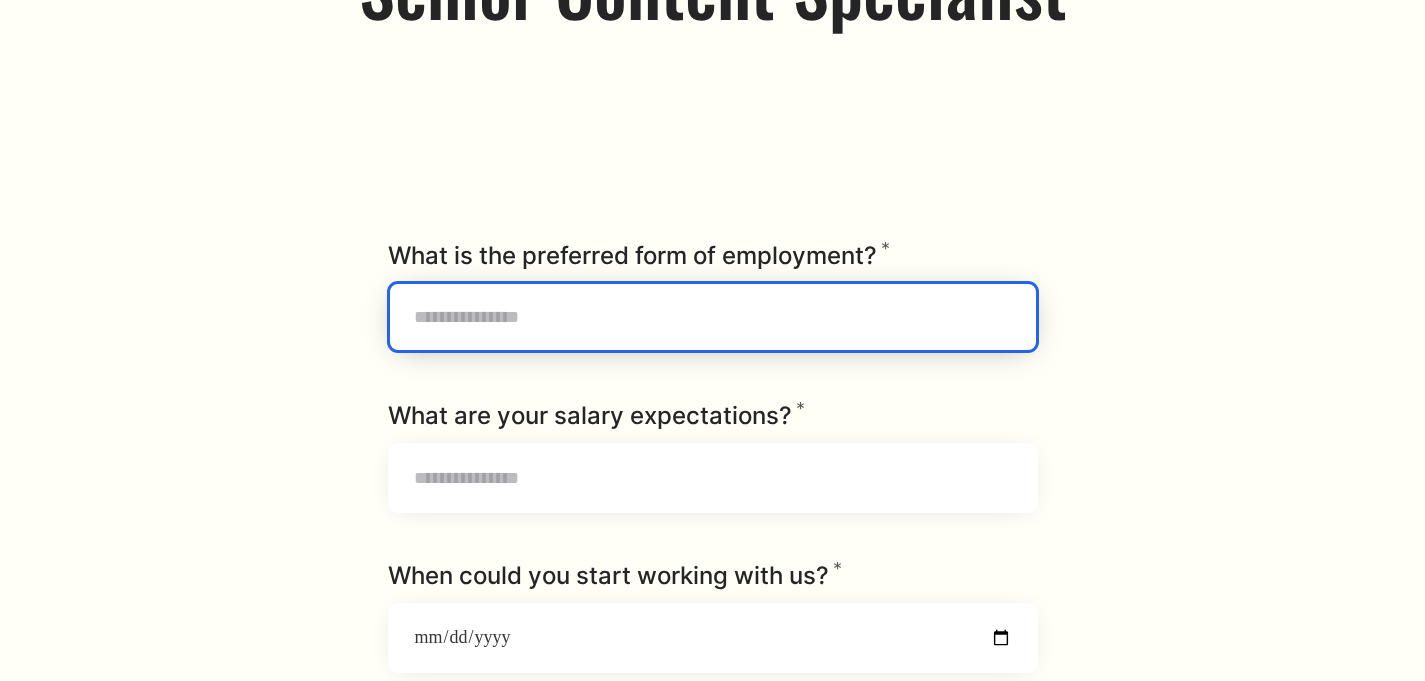 click on "What is the preferred form of employment? * Required" at bounding box center (713, 317) 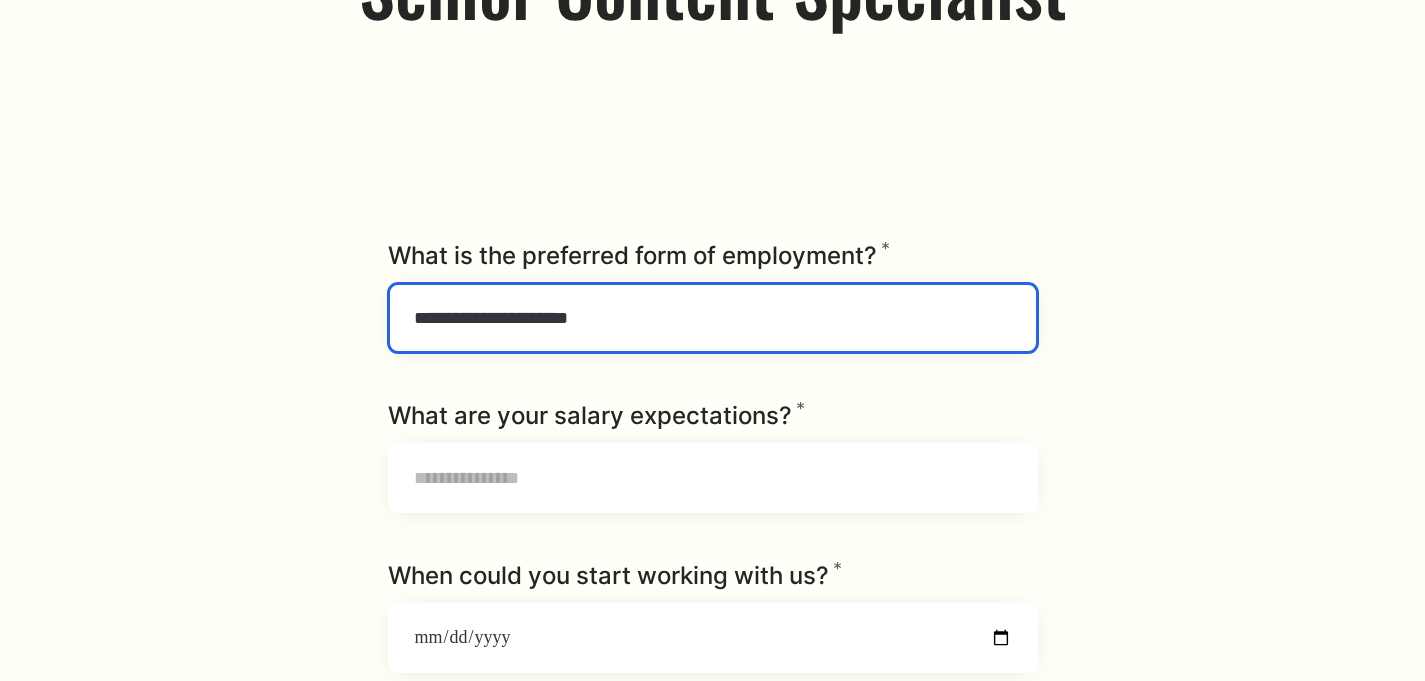 drag, startPoint x: 572, startPoint y: 317, endPoint x: 265, endPoint y: 318, distance: 307.00162 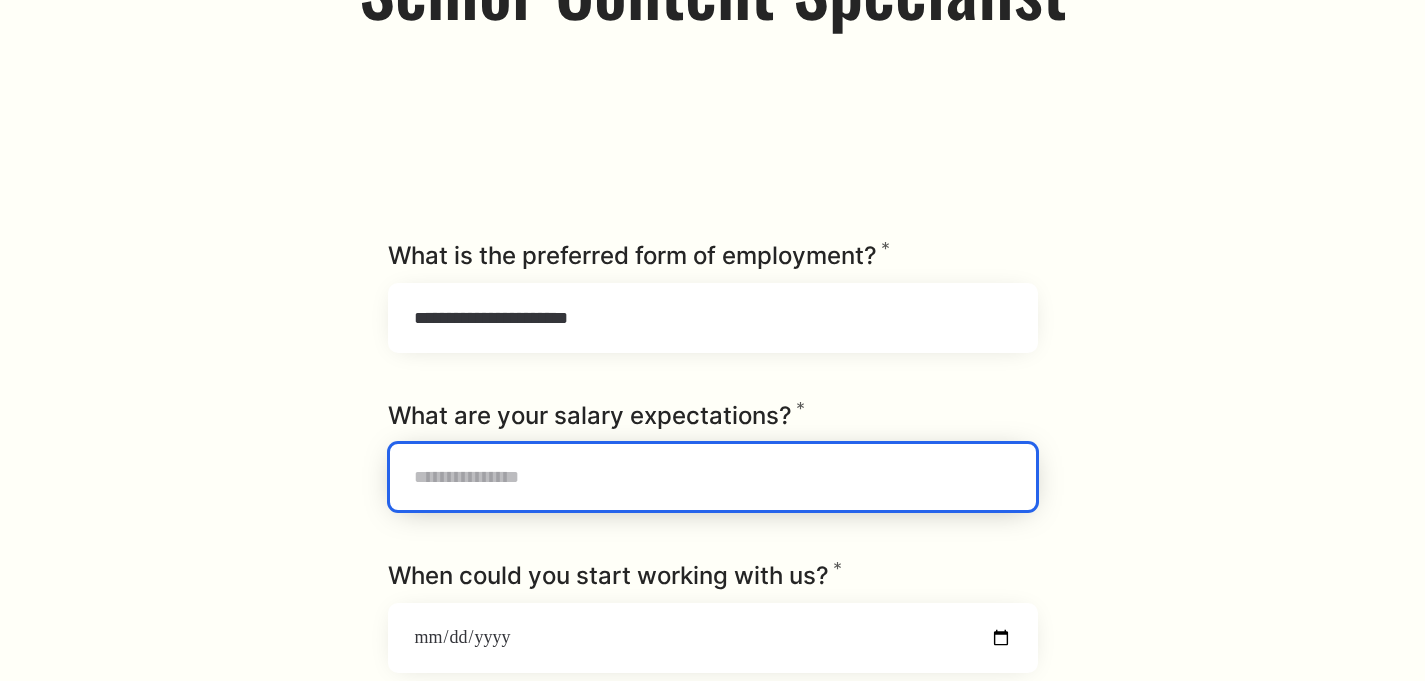 click on "What are your salary expectations? * Required" at bounding box center [713, 477] 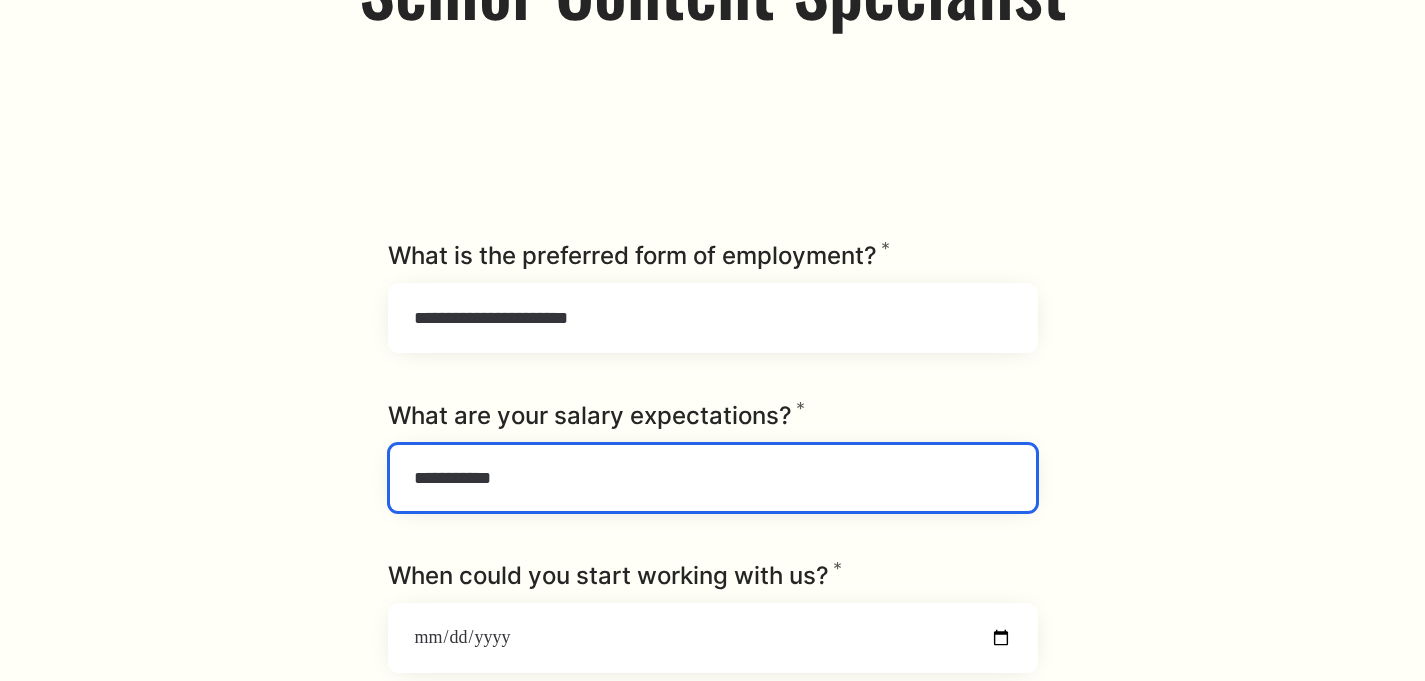 type on "**********" 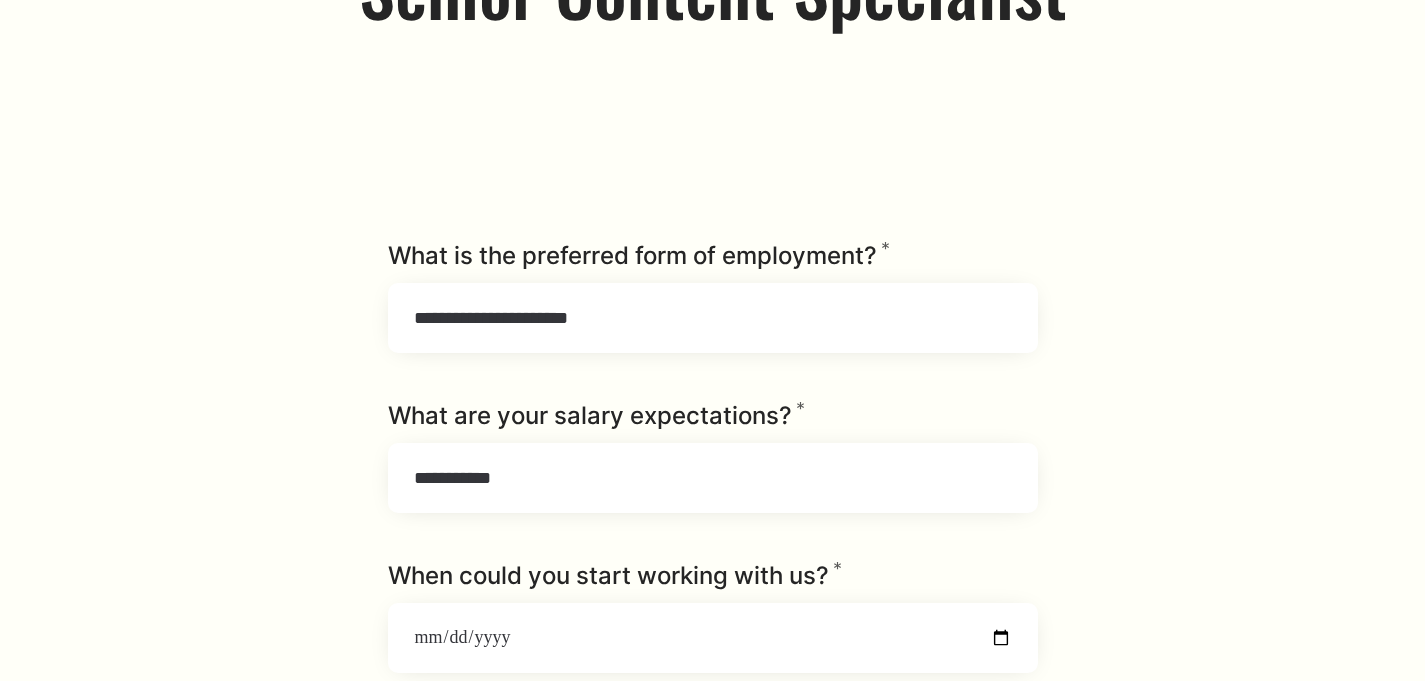 click on "**********" at bounding box center [713, 457] 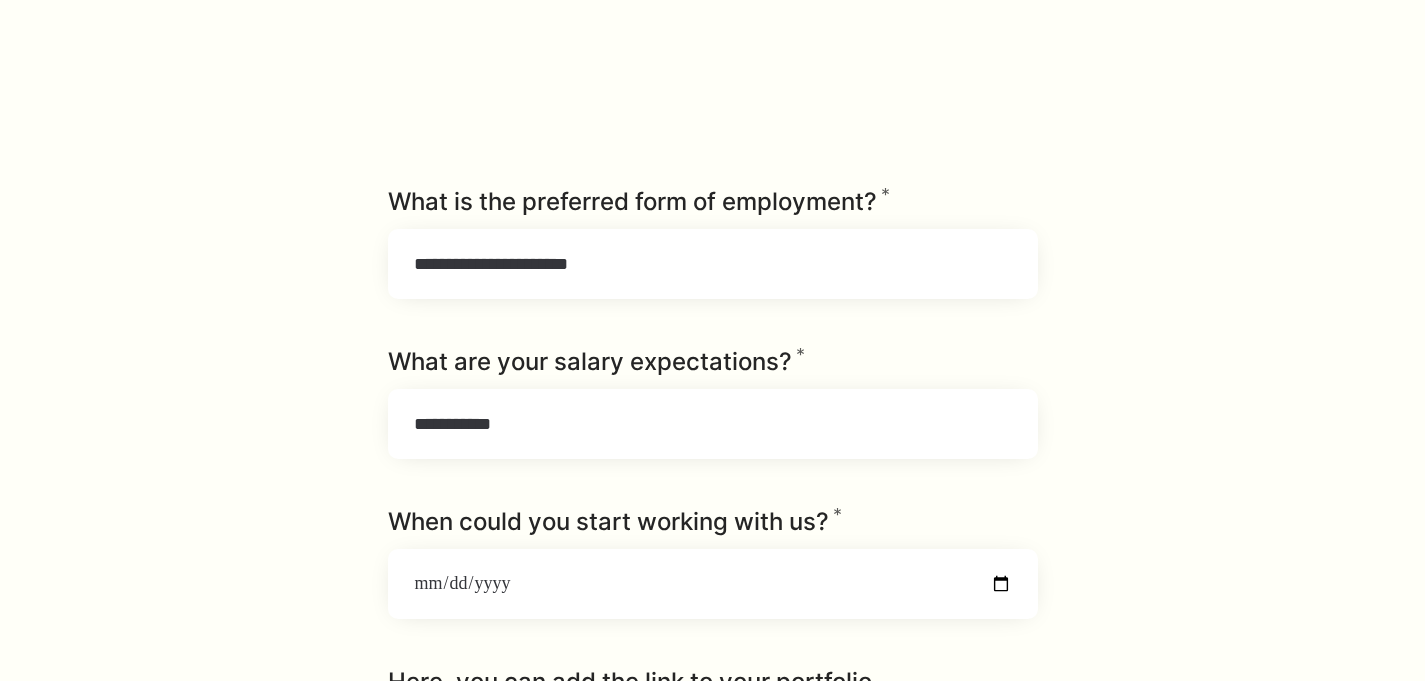 scroll, scrollTop: 444, scrollLeft: 0, axis: vertical 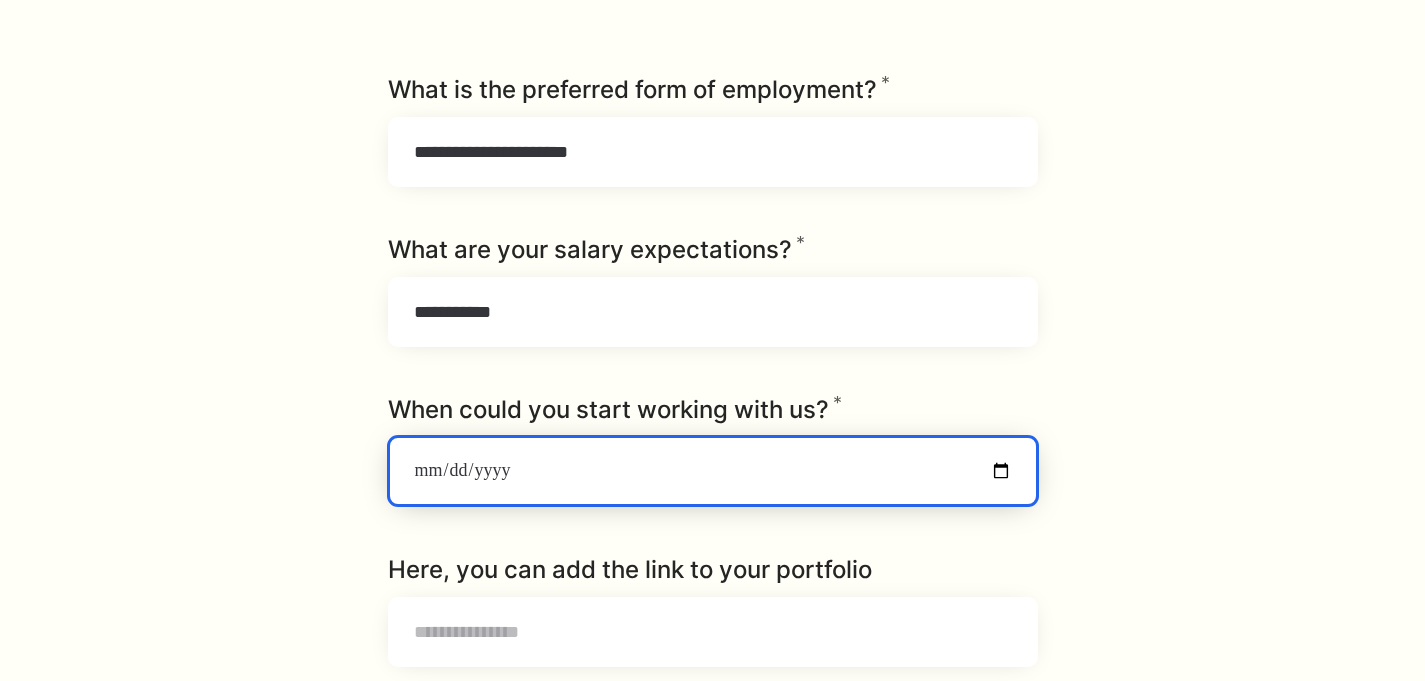 click on "When could you start working with us? * Required" at bounding box center (713, 471) 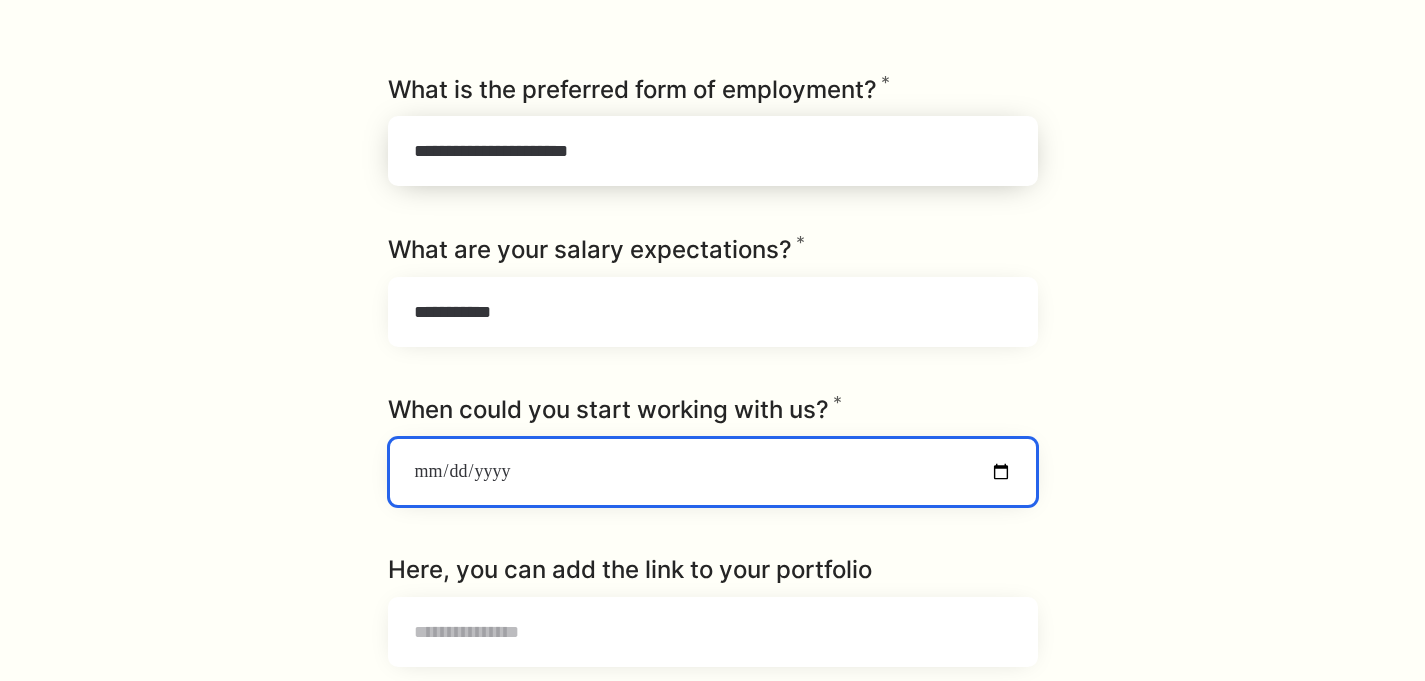 type on "**********" 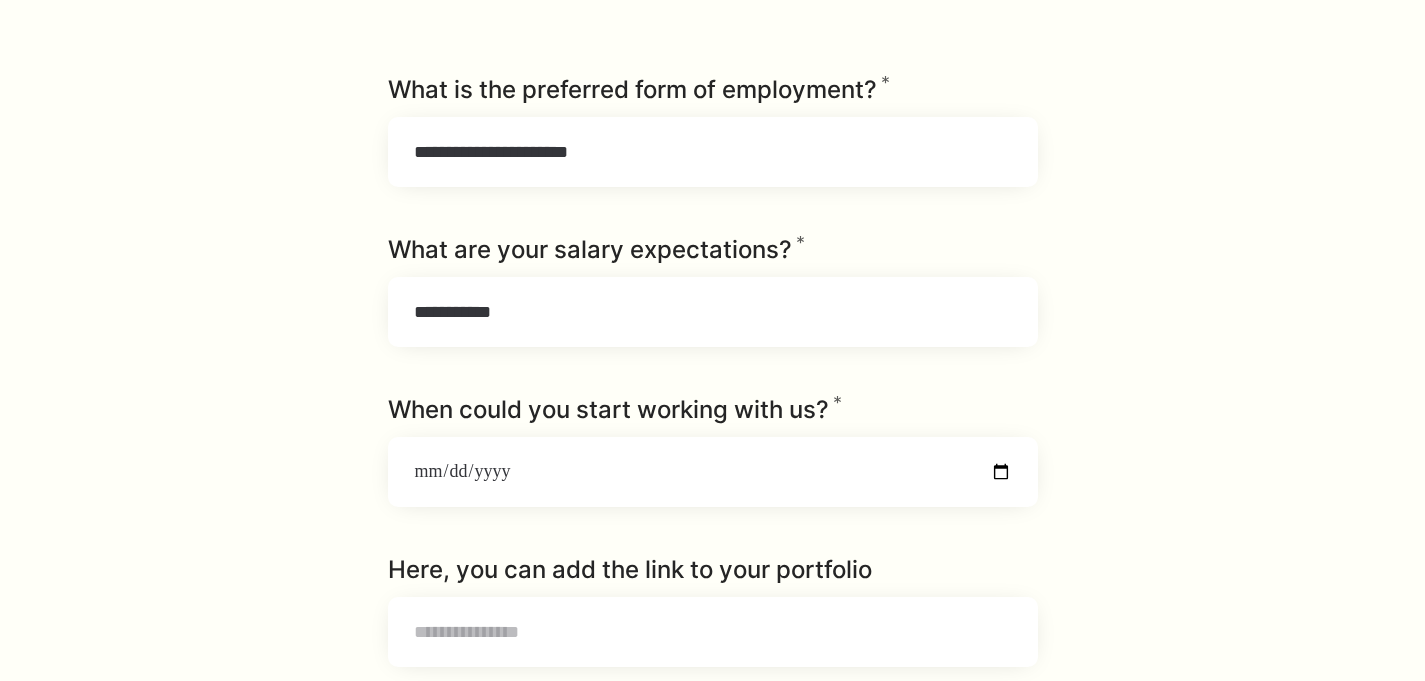 click on "**********" at bounding box center [712, 1274] 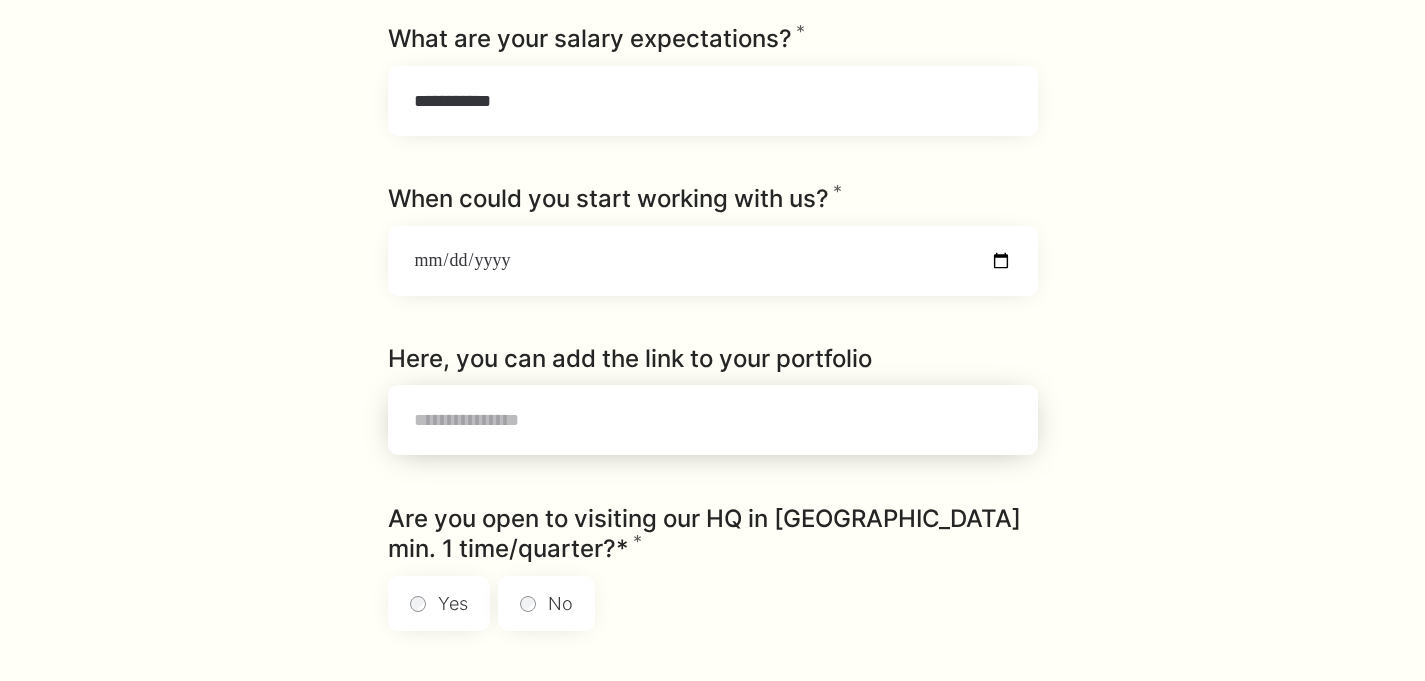 scroll, scrollTop: 656, scrollLeft: 0, axis: vertical 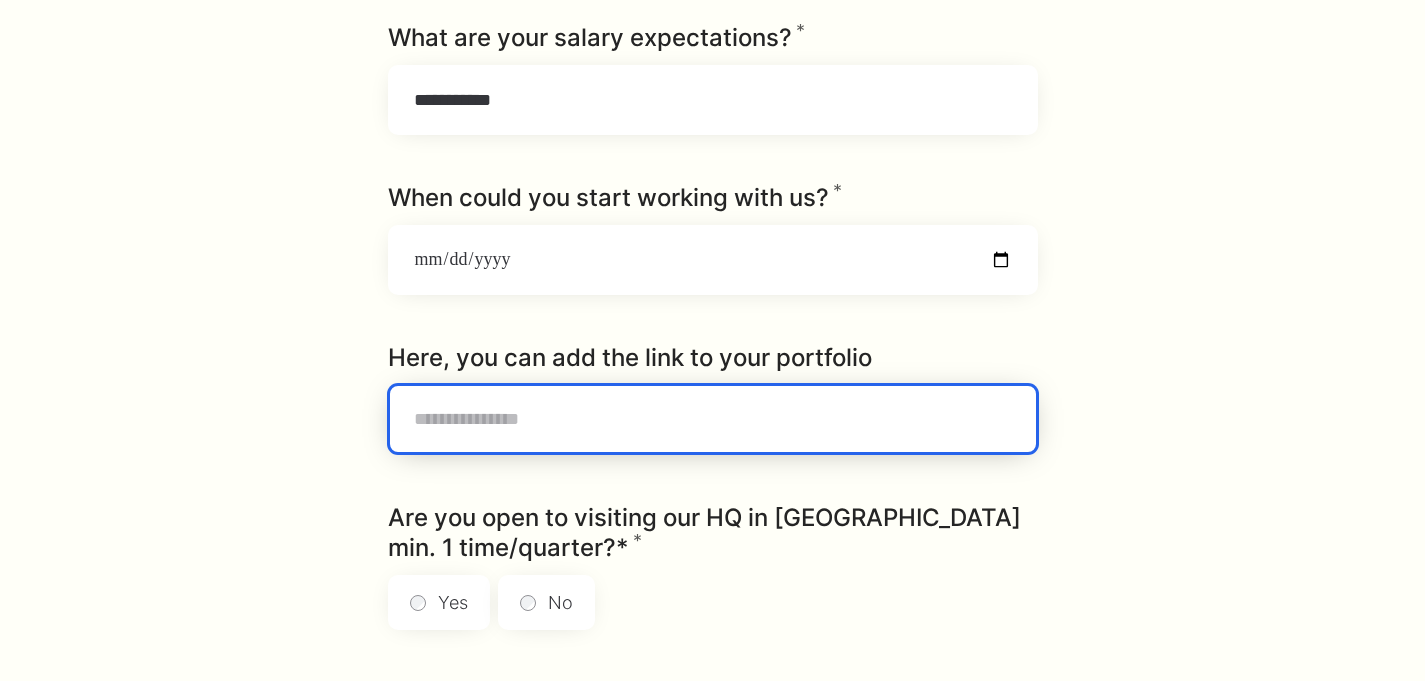 click on "Here, you can add the link to your portfolio" at bounding box center (713, 419) 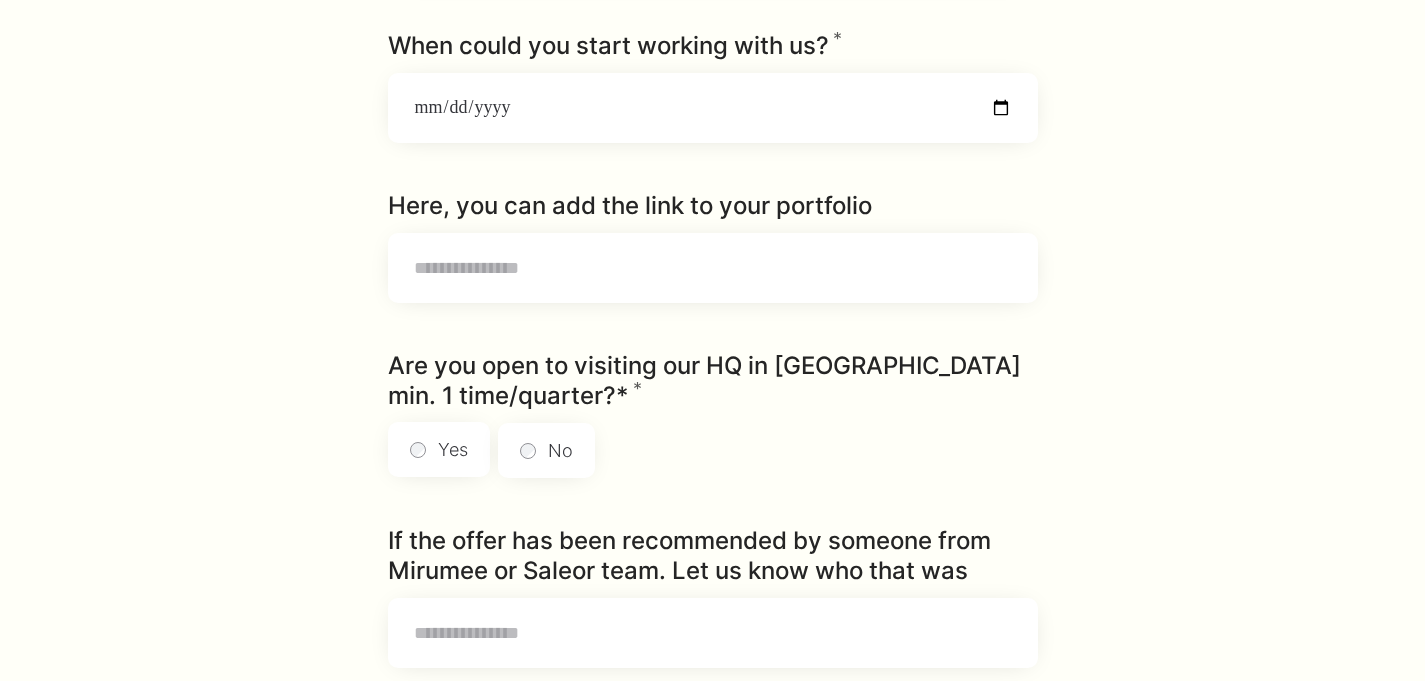 click on "Yes" at bounding box center [439, 449] 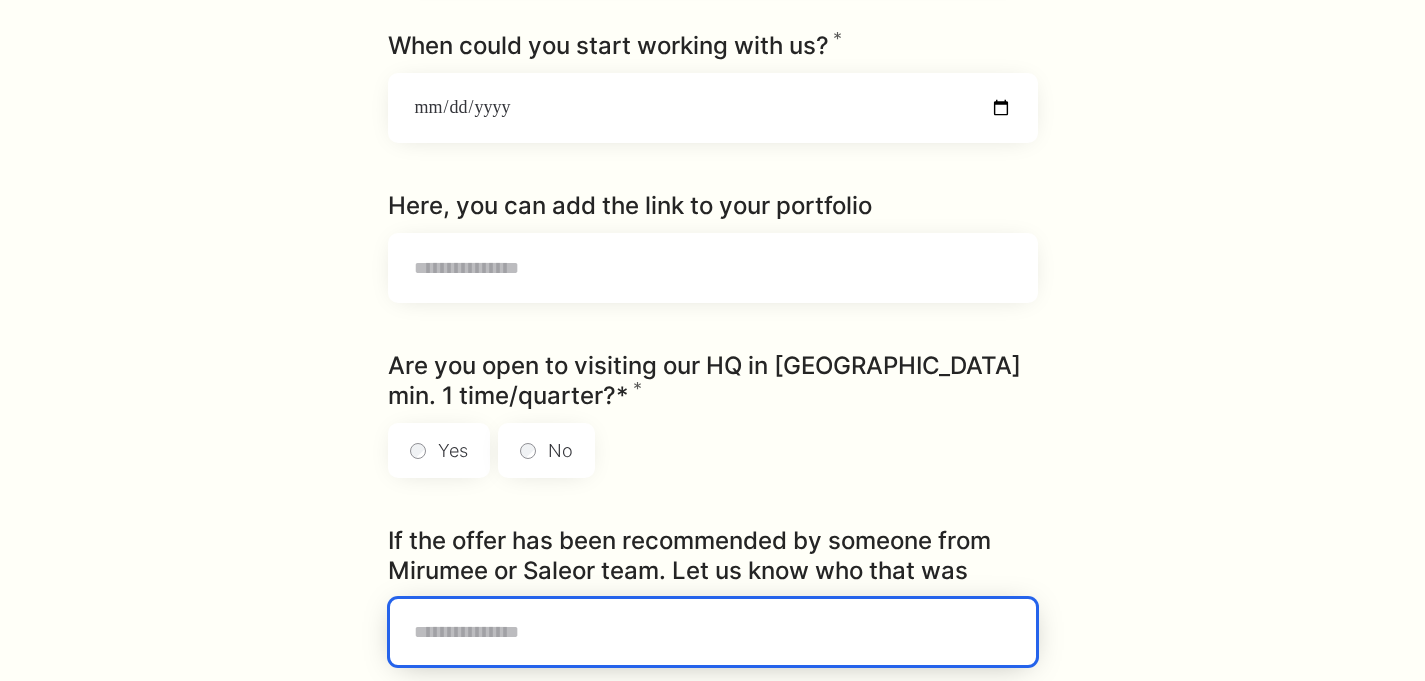click on "If the offer has been recommended by someone from Mirumee or Saleor team. Let us know who that was" at bounding box center (713, 632) 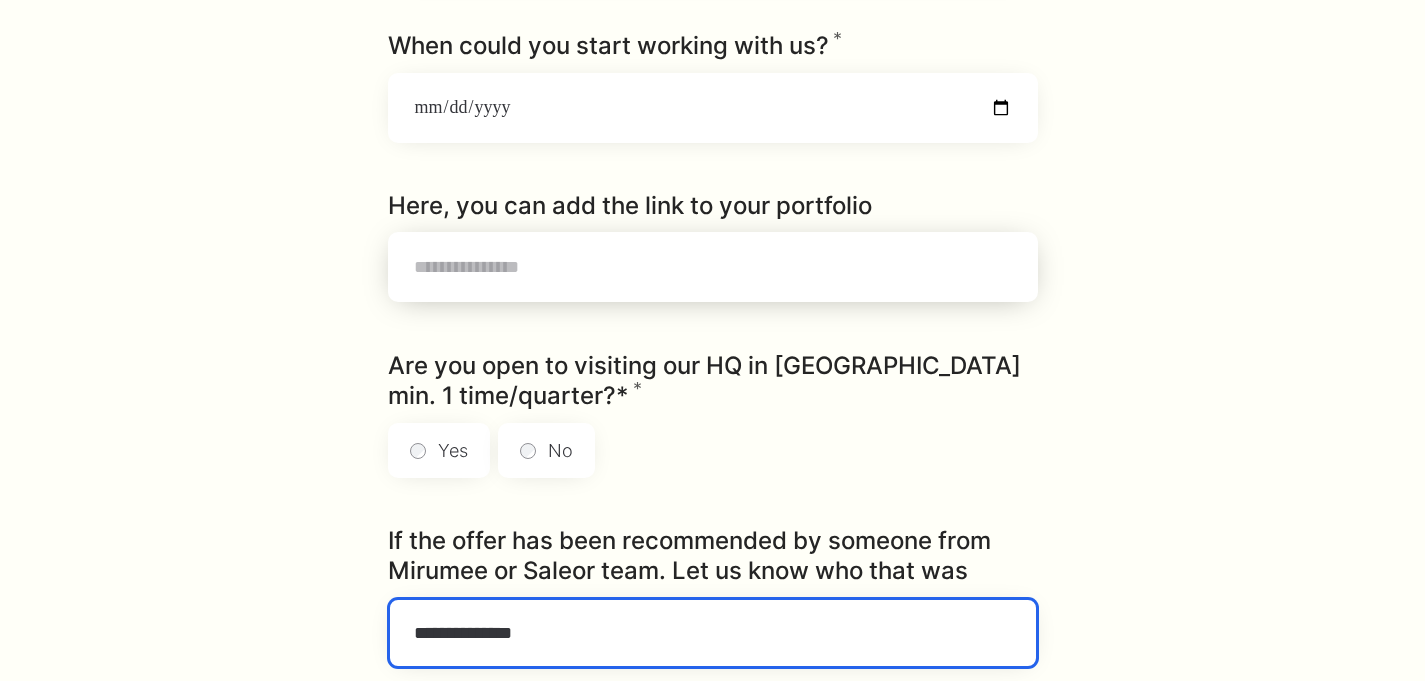 type on "**********" 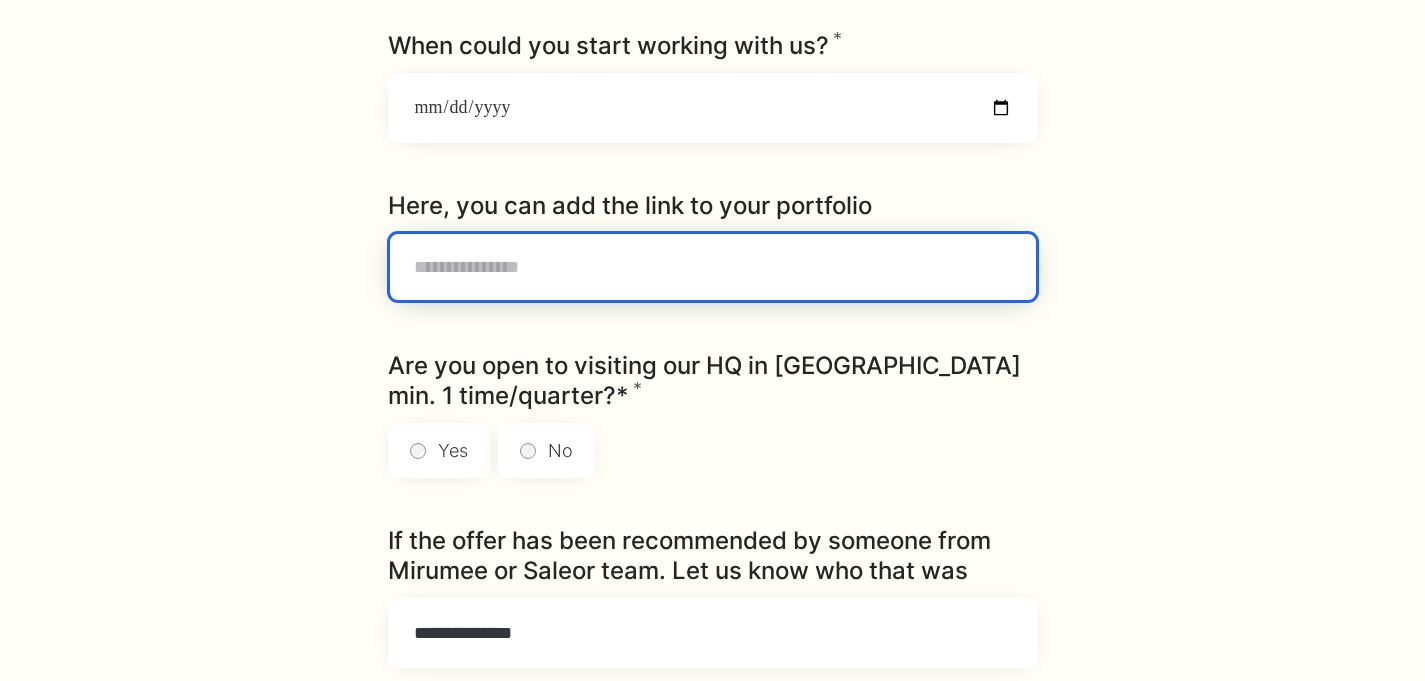 click on "Here, you can add the link to your portfolio" at bounding box center (713, 267) 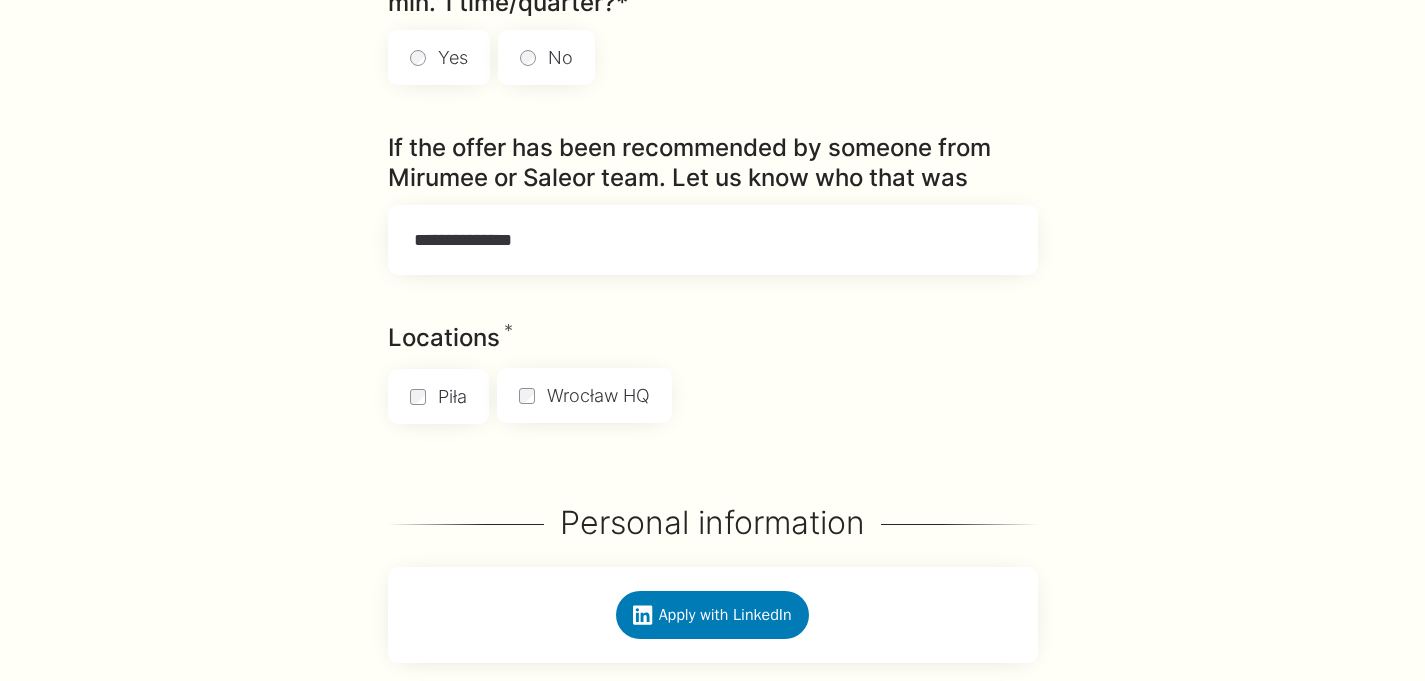 click on "Wrocław HQ" at bounding box center [584, 395] 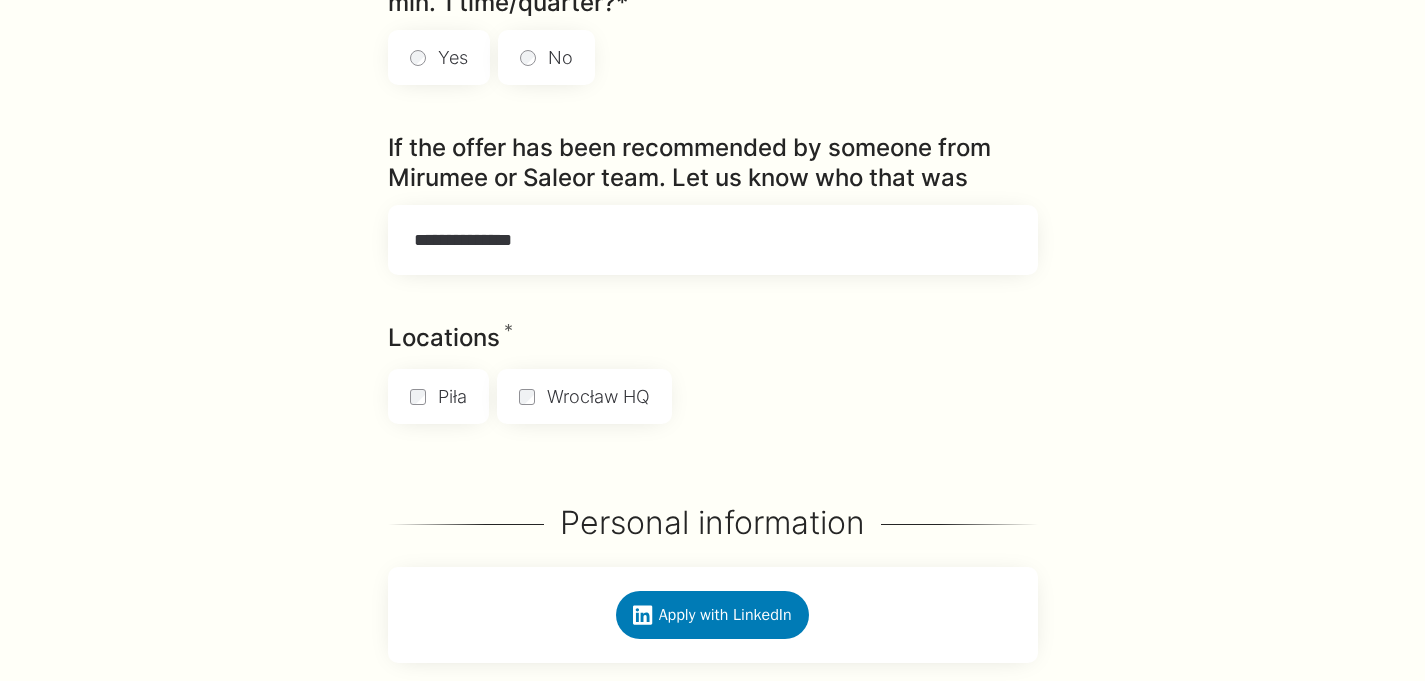 click on "Piła
Wrocław HQ" at bounding box center (713, 400) 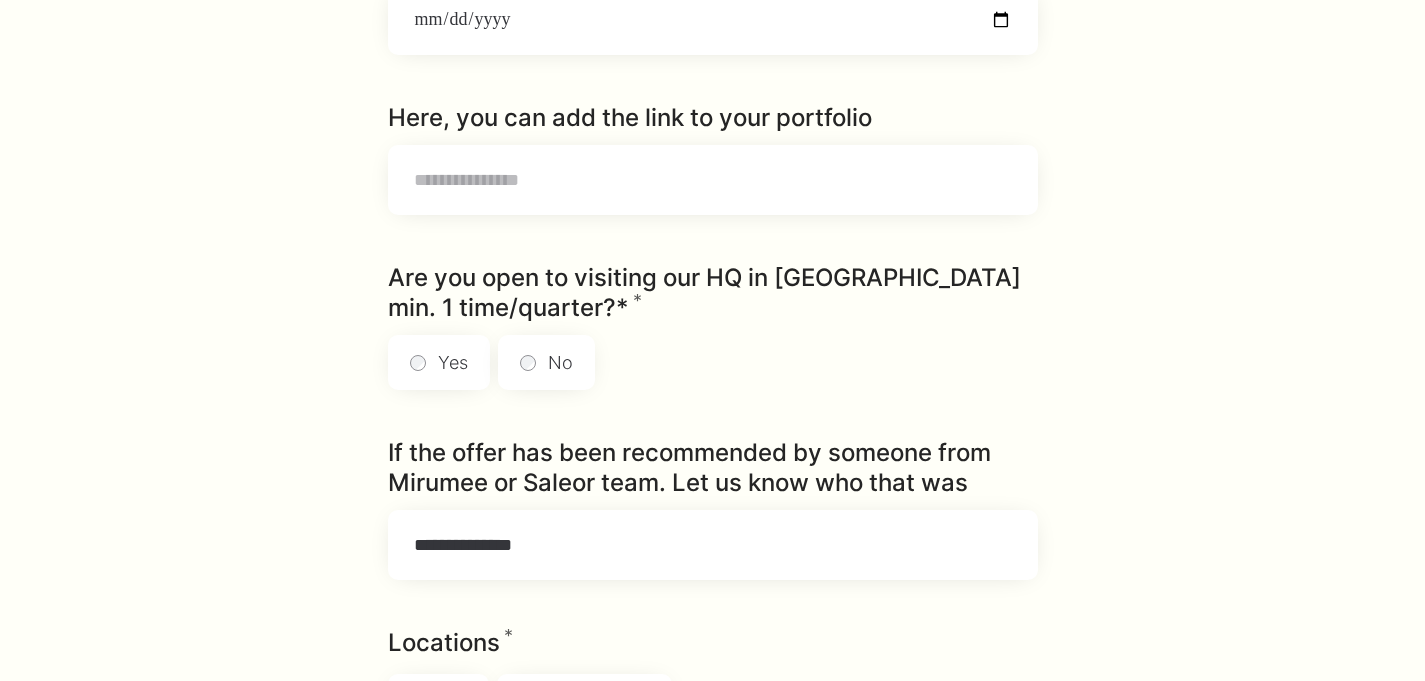 scroll, scrollTop: 761, scrollLeft: 0, axis: vertical 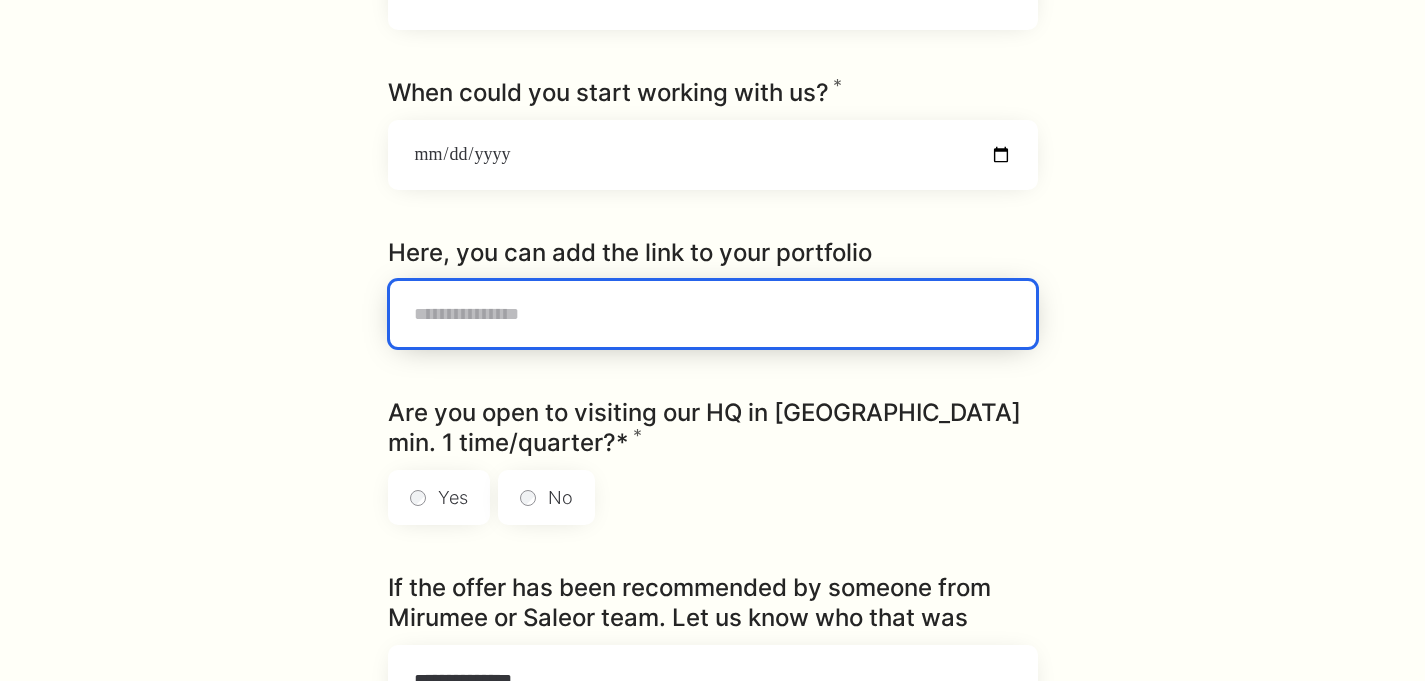 click on "Here, you can add the link to your portfolio" at bounding box center [713, 314] 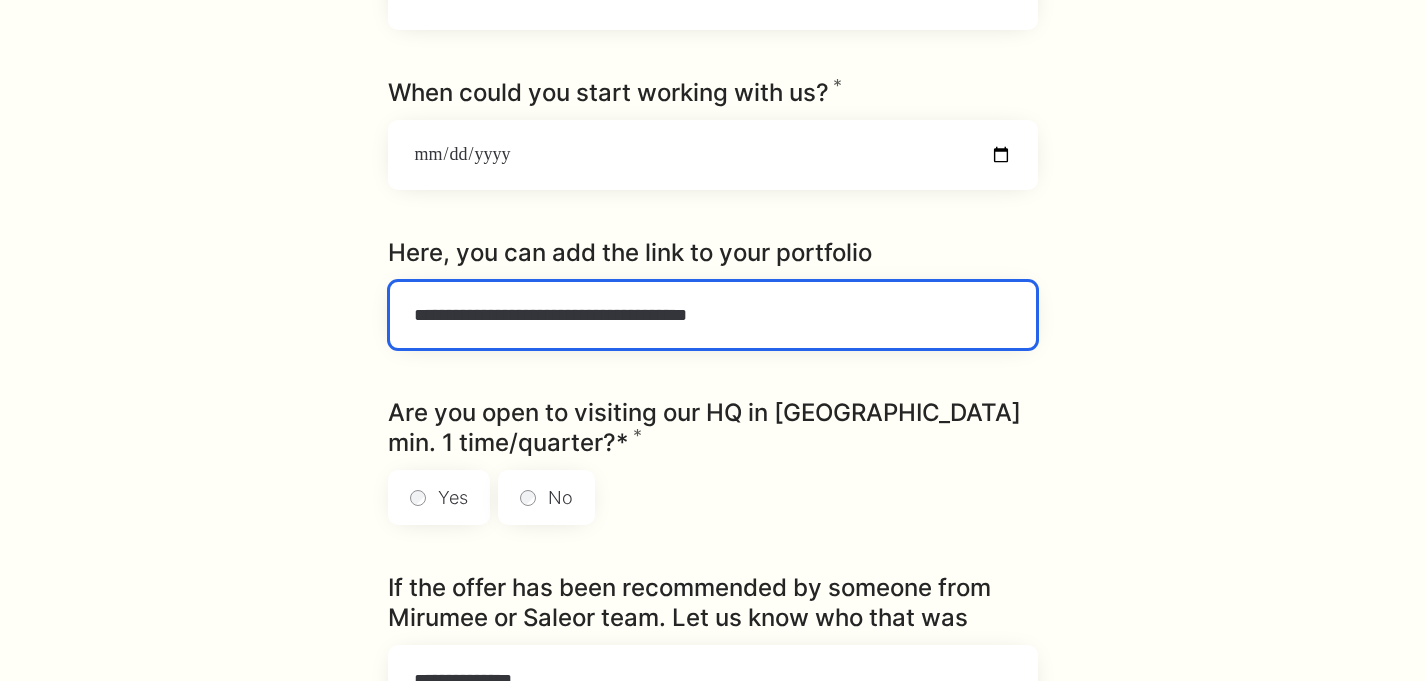 type on "**********" 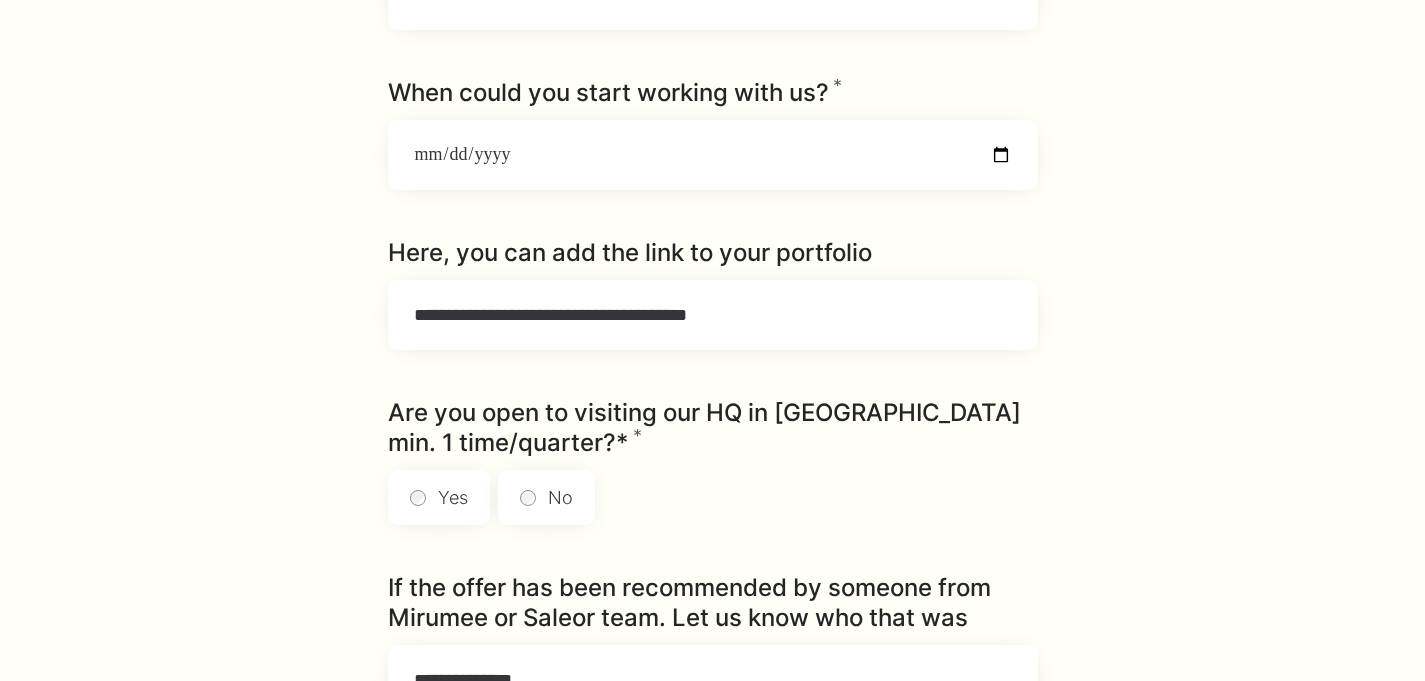 click on "**********" at bounding box center (712, 957) 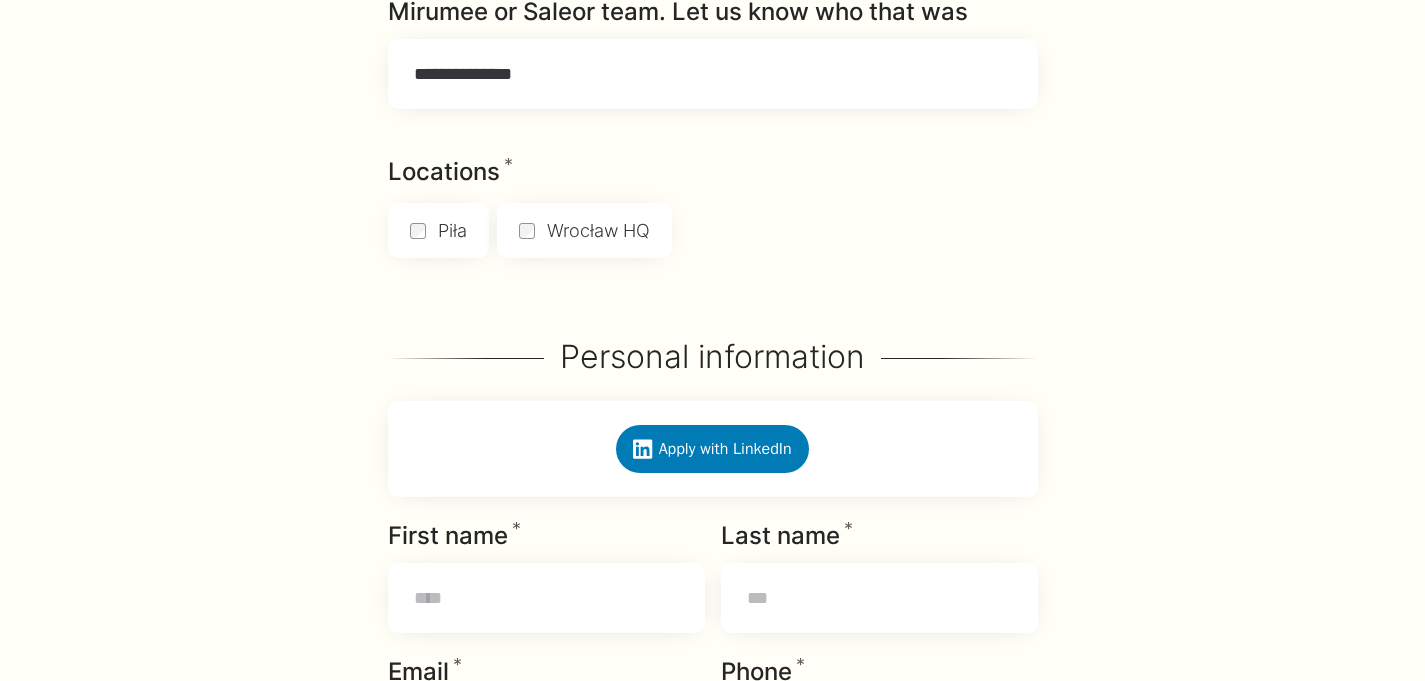 scroll, scrollTop: 1721, scrollLeft: 0, axis: vertical 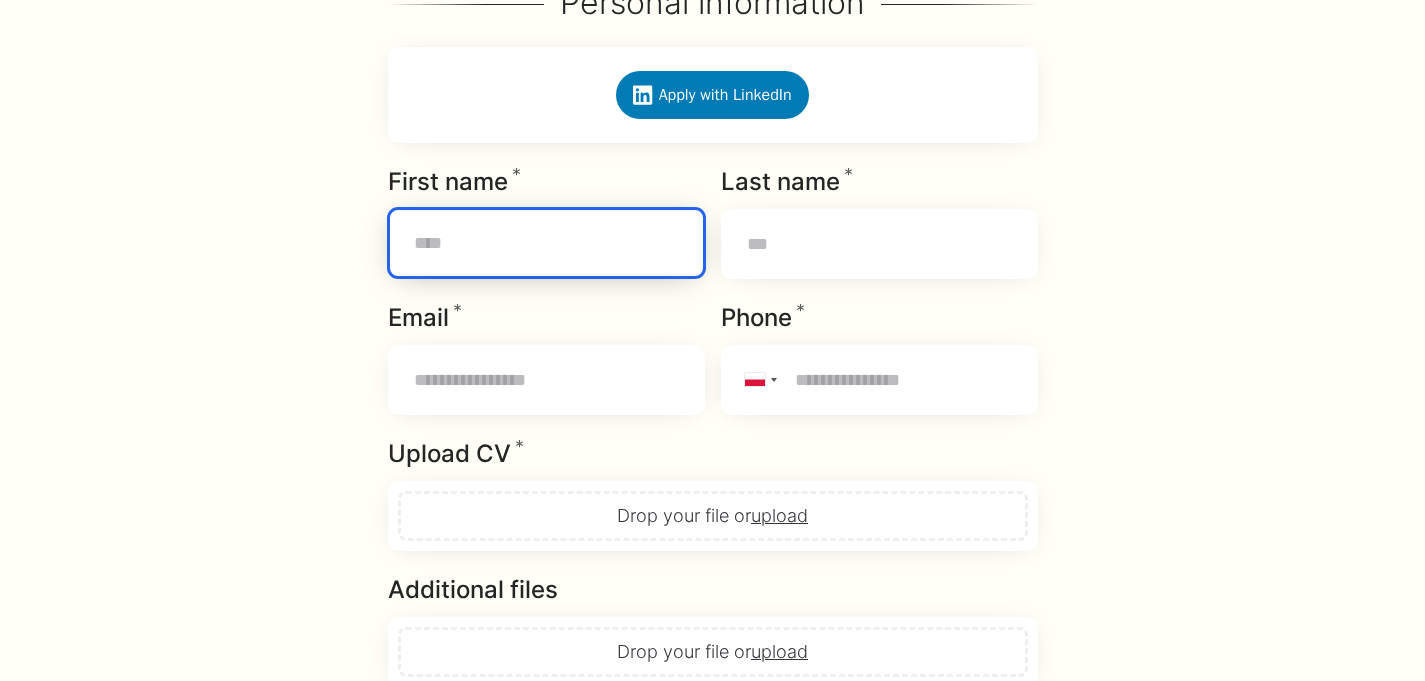 click on "First name * Required" at bounding box center (546, 243) 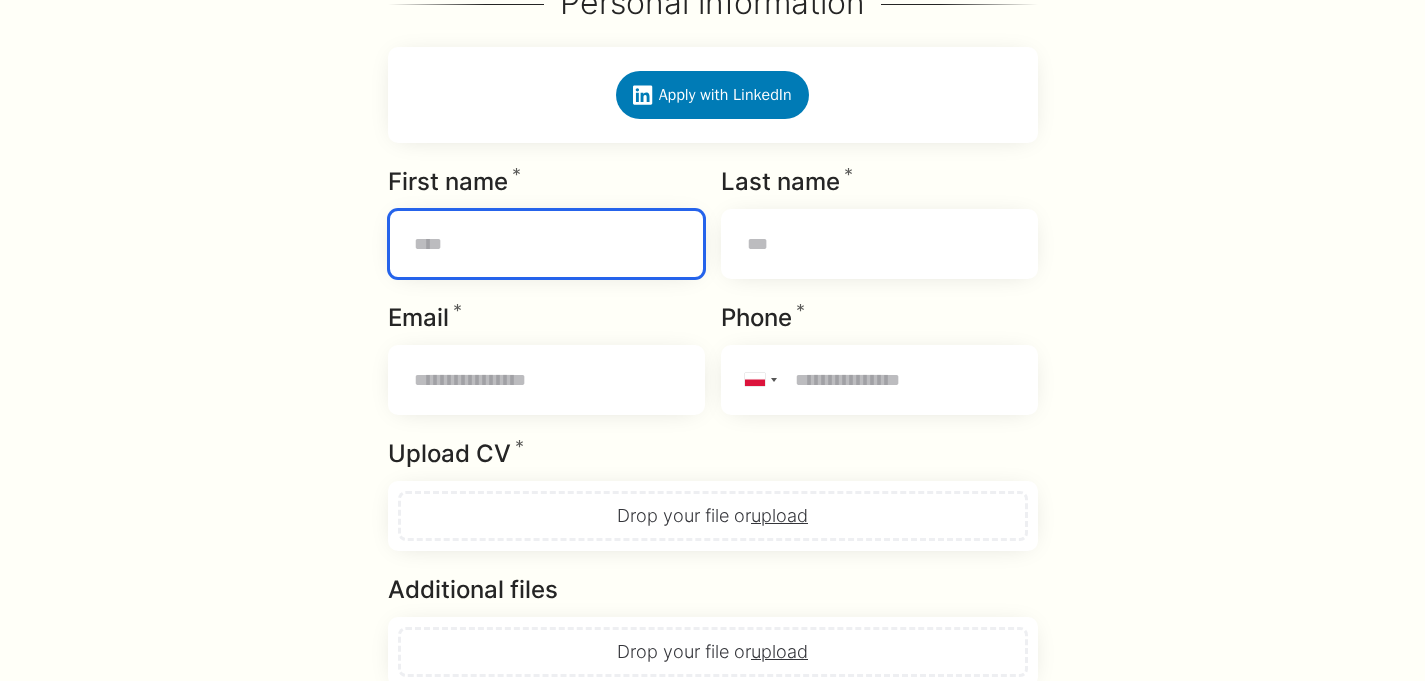type on "**********" 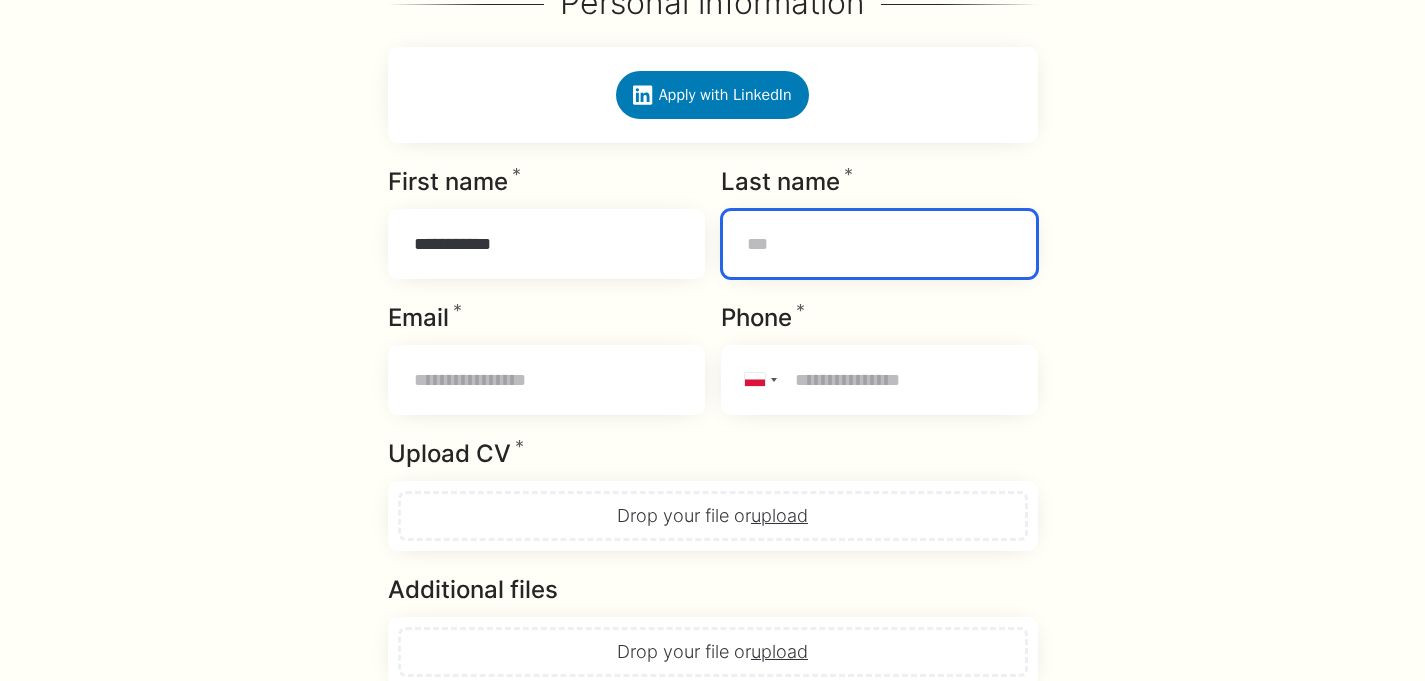 type on "*******" 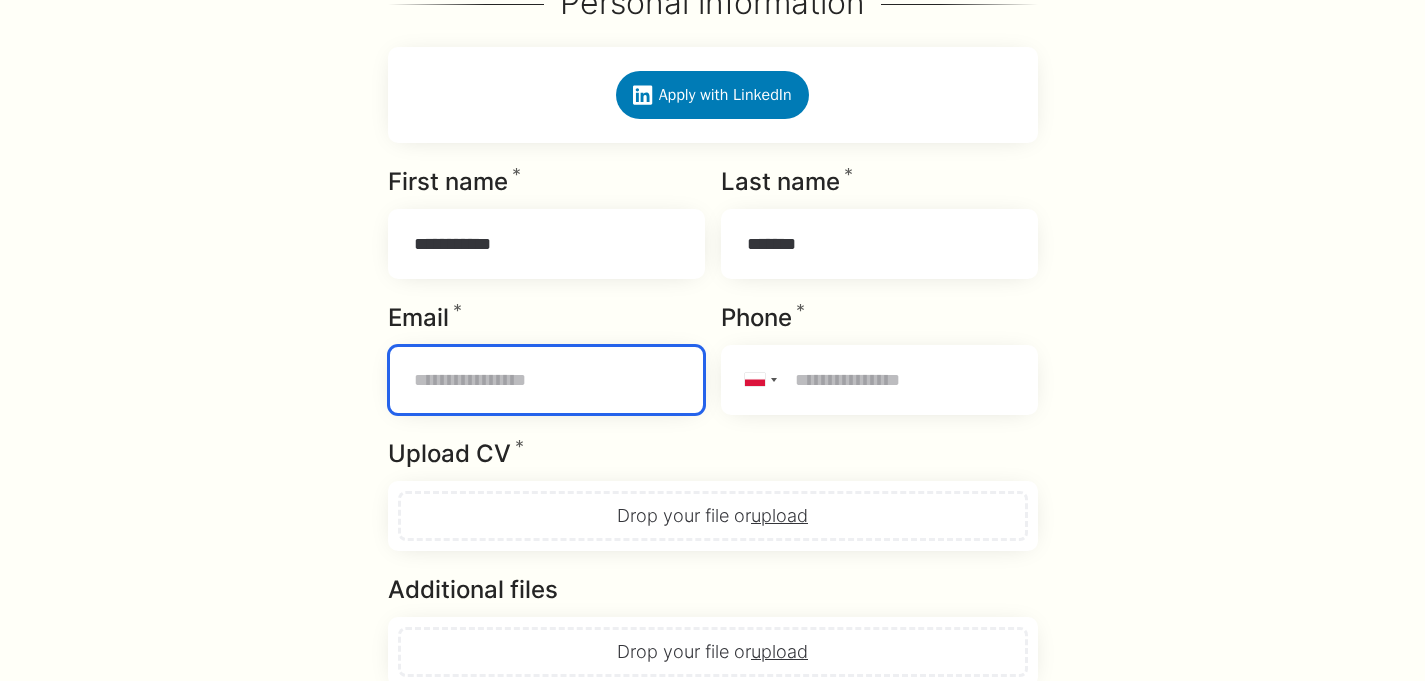 type on "**********" 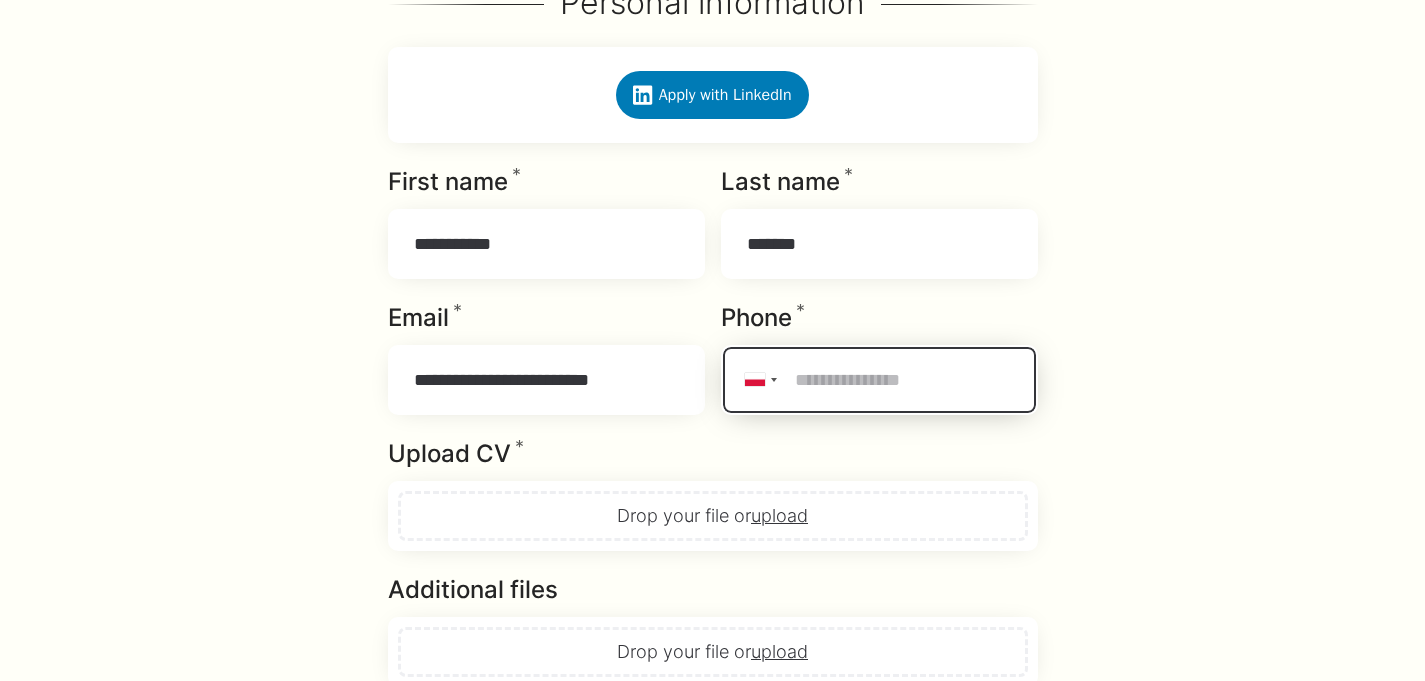 type on "**********" 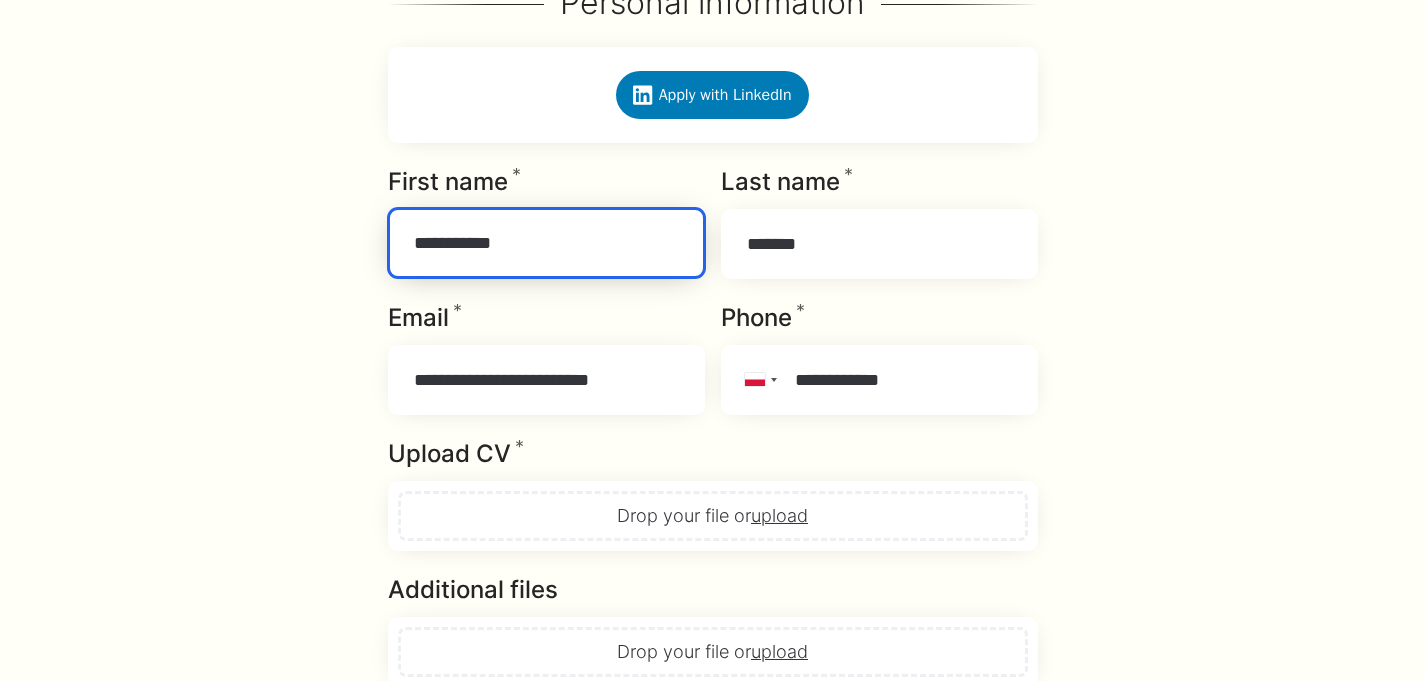 drag, startPoint x: 554, startPoint y: 244, endPoint x: 472, endPoint y: 244, distance: 82 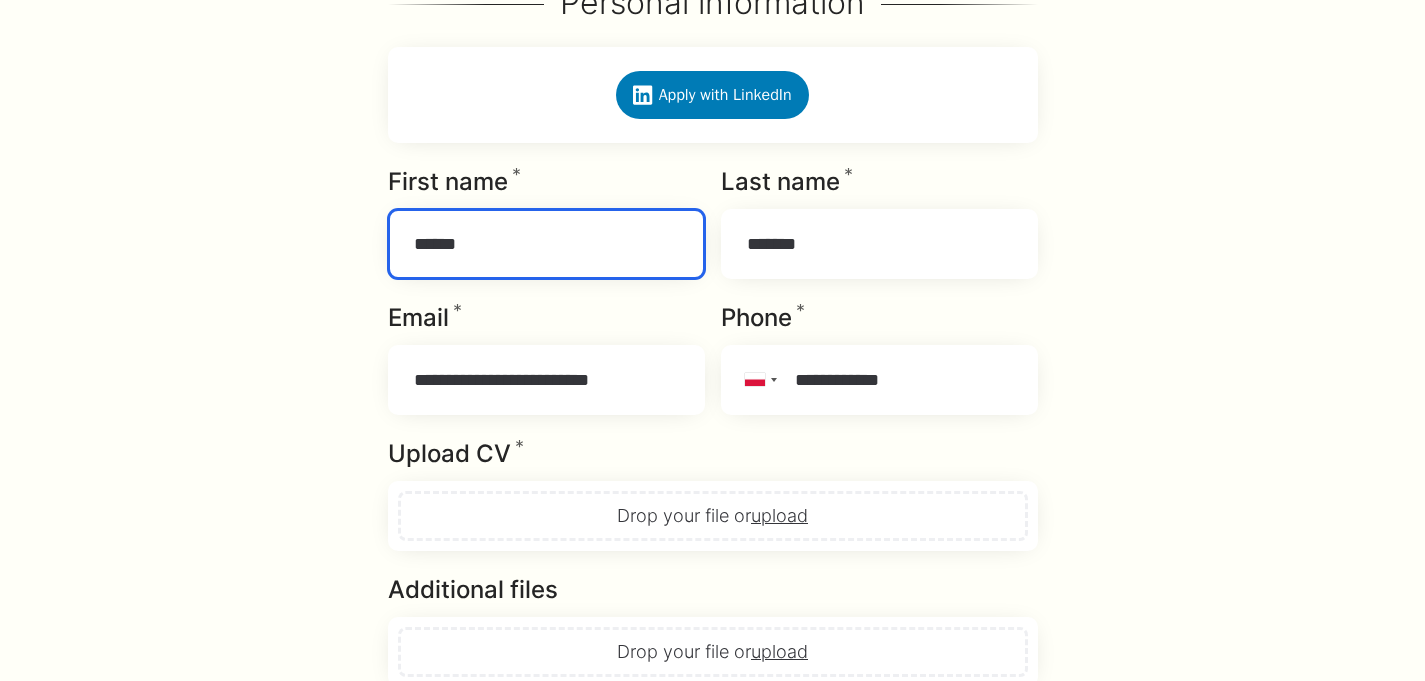 type on "******" 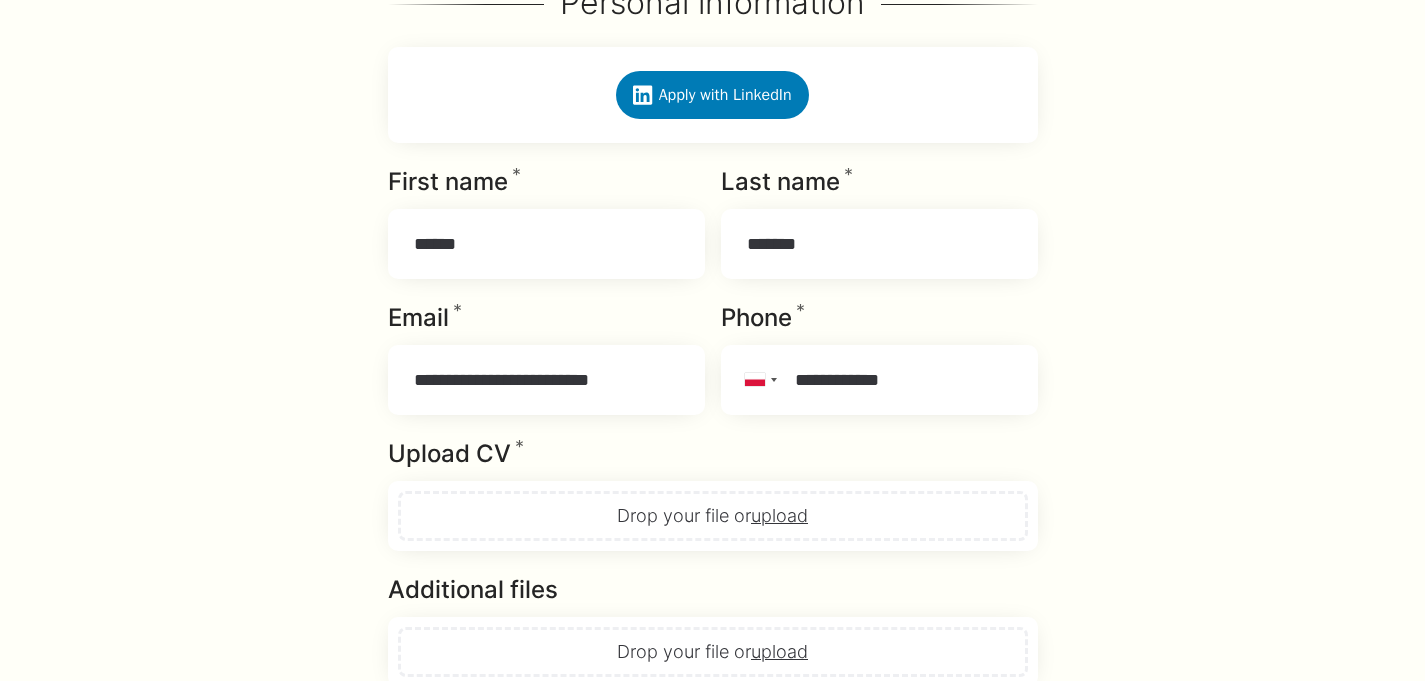 click on "**********" at bounding box center [712, -3] 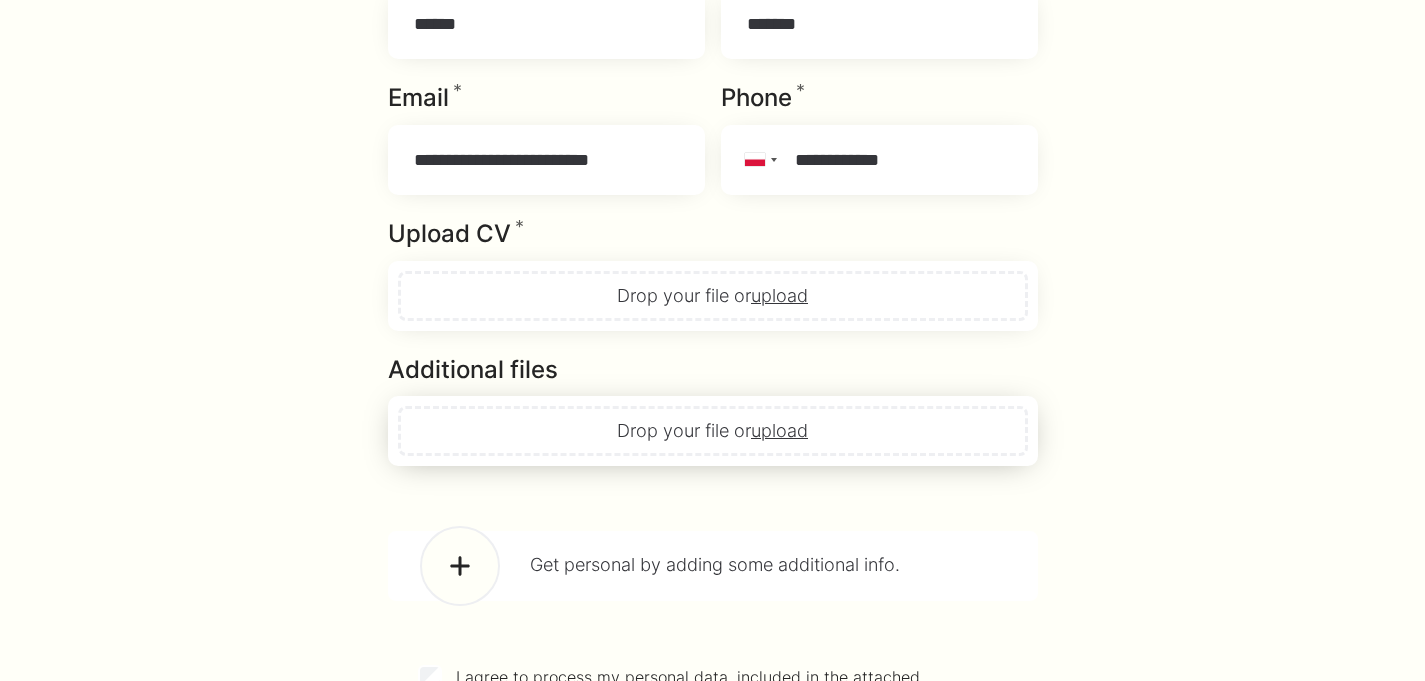 scroll, scrollTop: 1979, scrollLeft: 0, axis: vertical 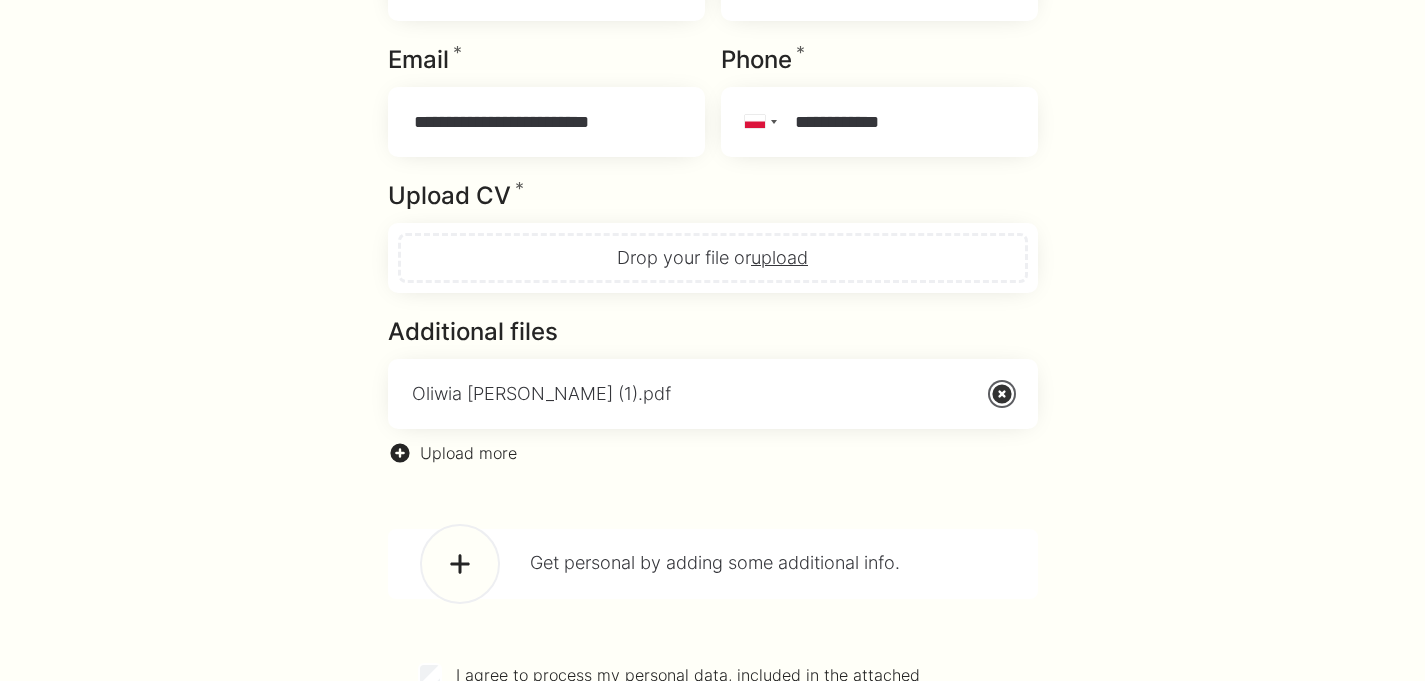 click 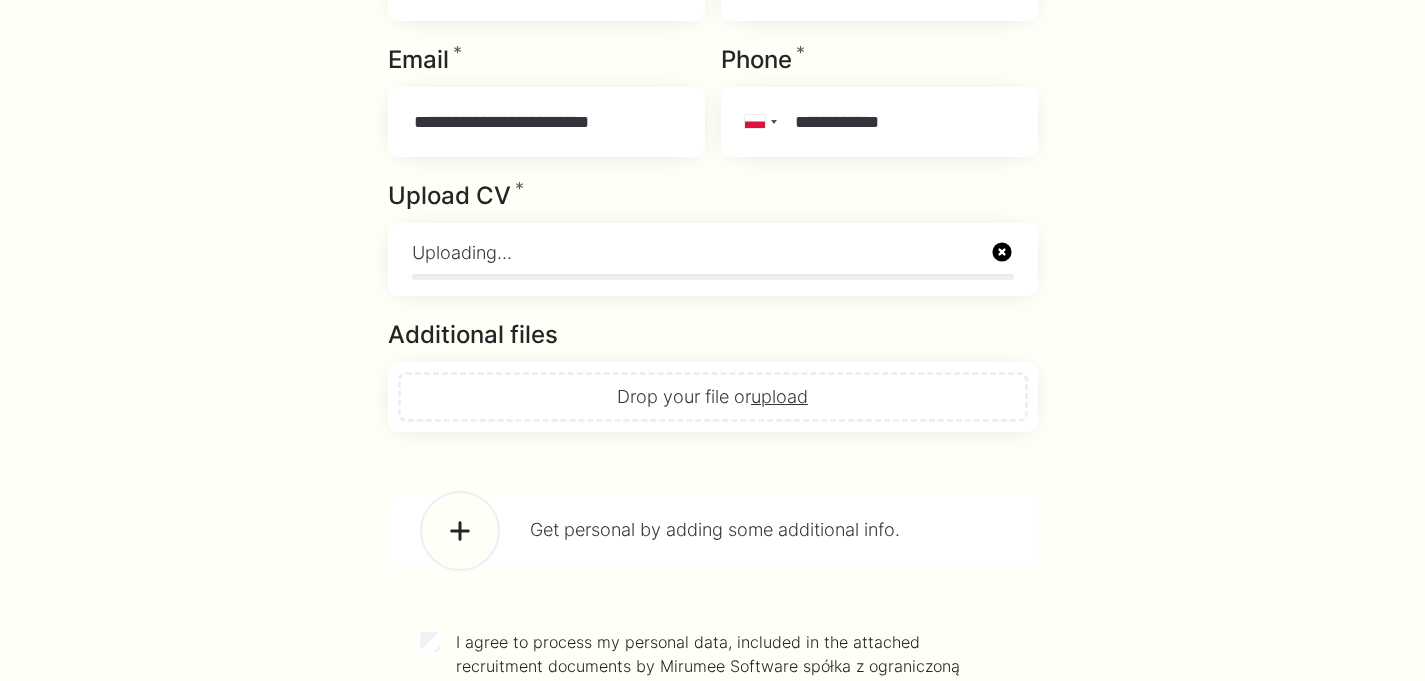 click on "**********" at bounding box center (712, -260) 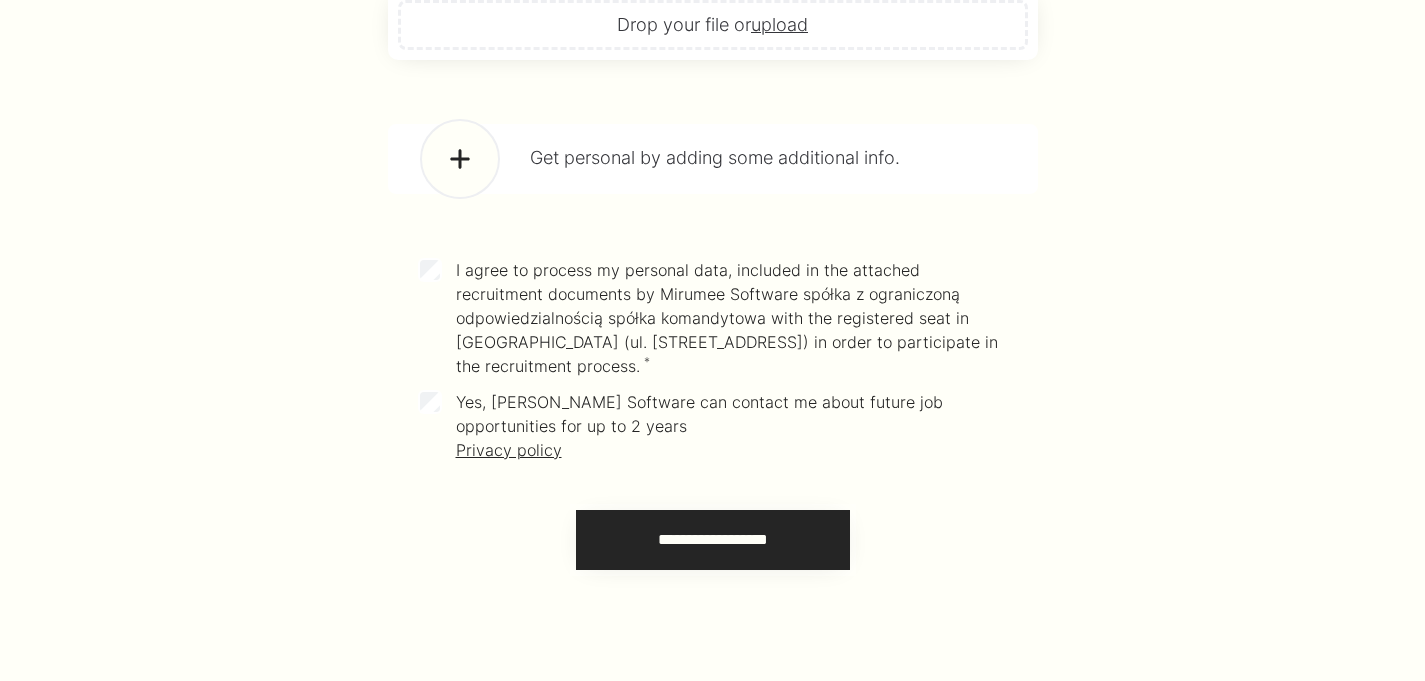 scroll, scrollTop: 2469, scrollLeft: 0, axis: vertical 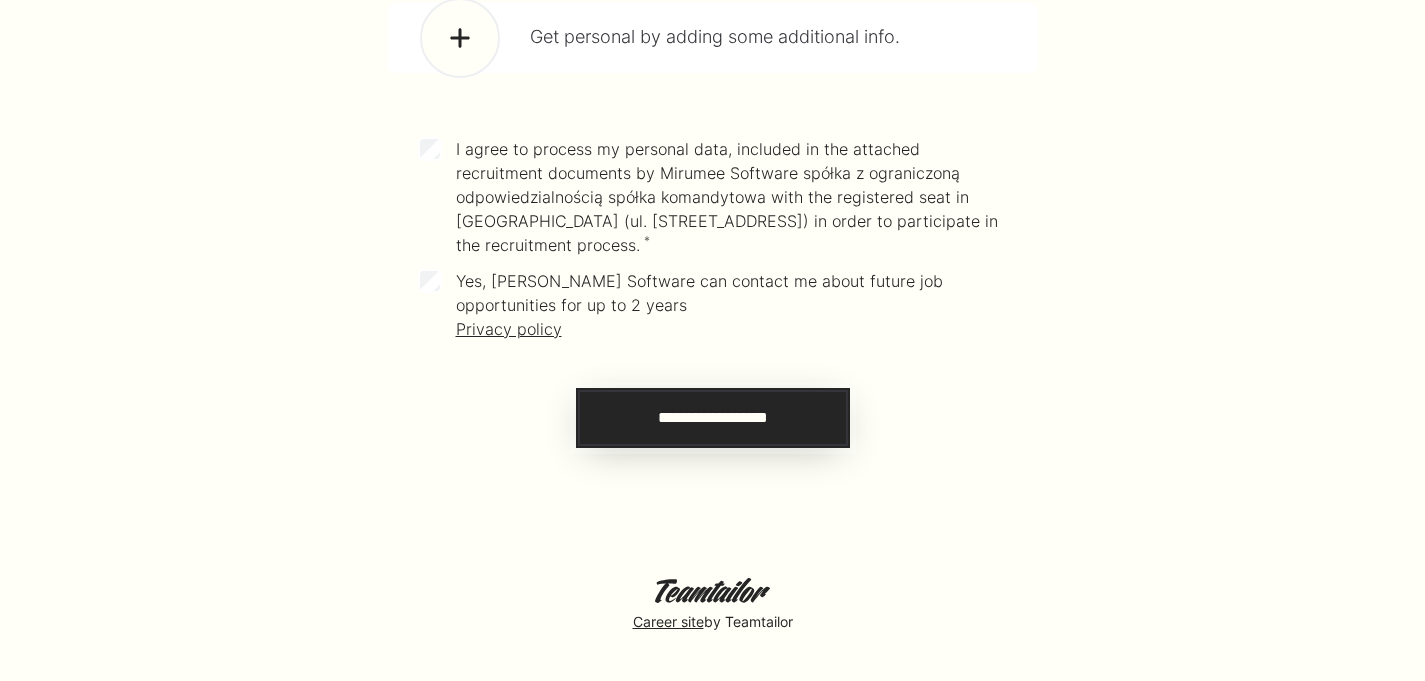 click on "**********" at bounding box center (713, 418) 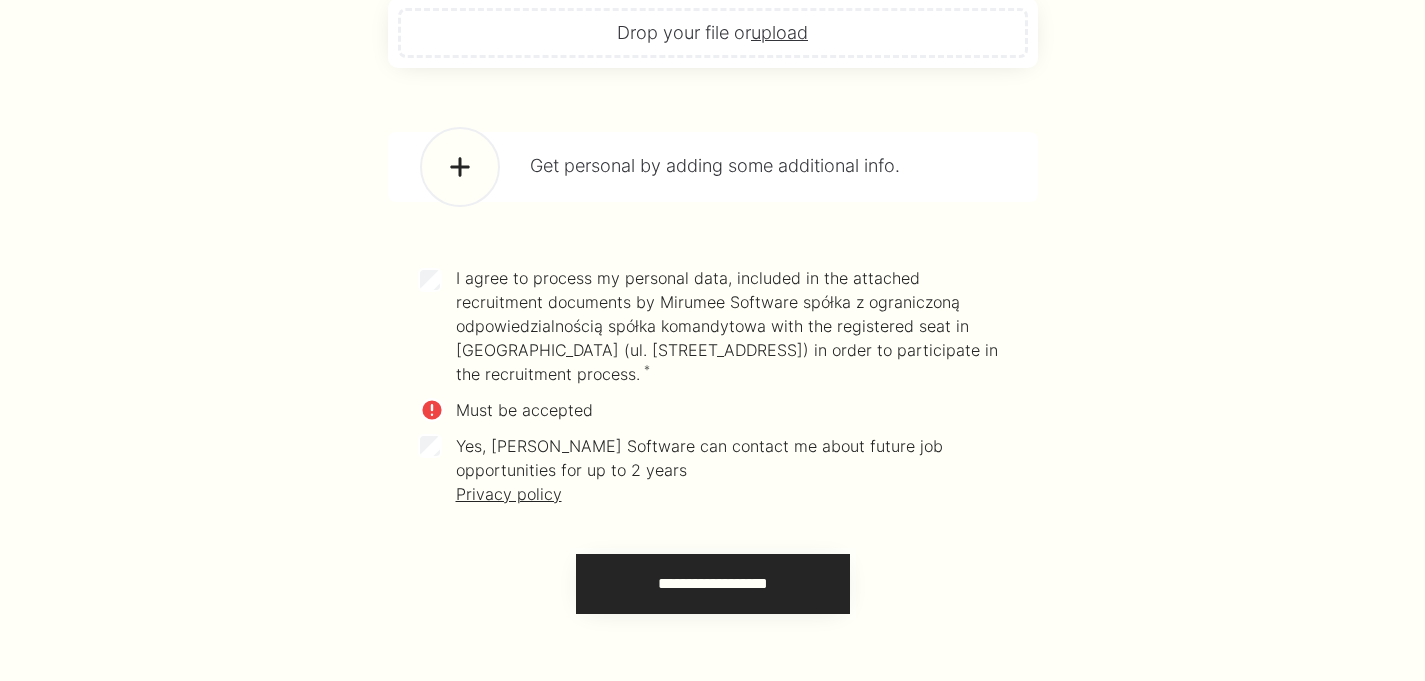 scroll, scrollTop: 2343, scrollLeft: 0, axis: vertical 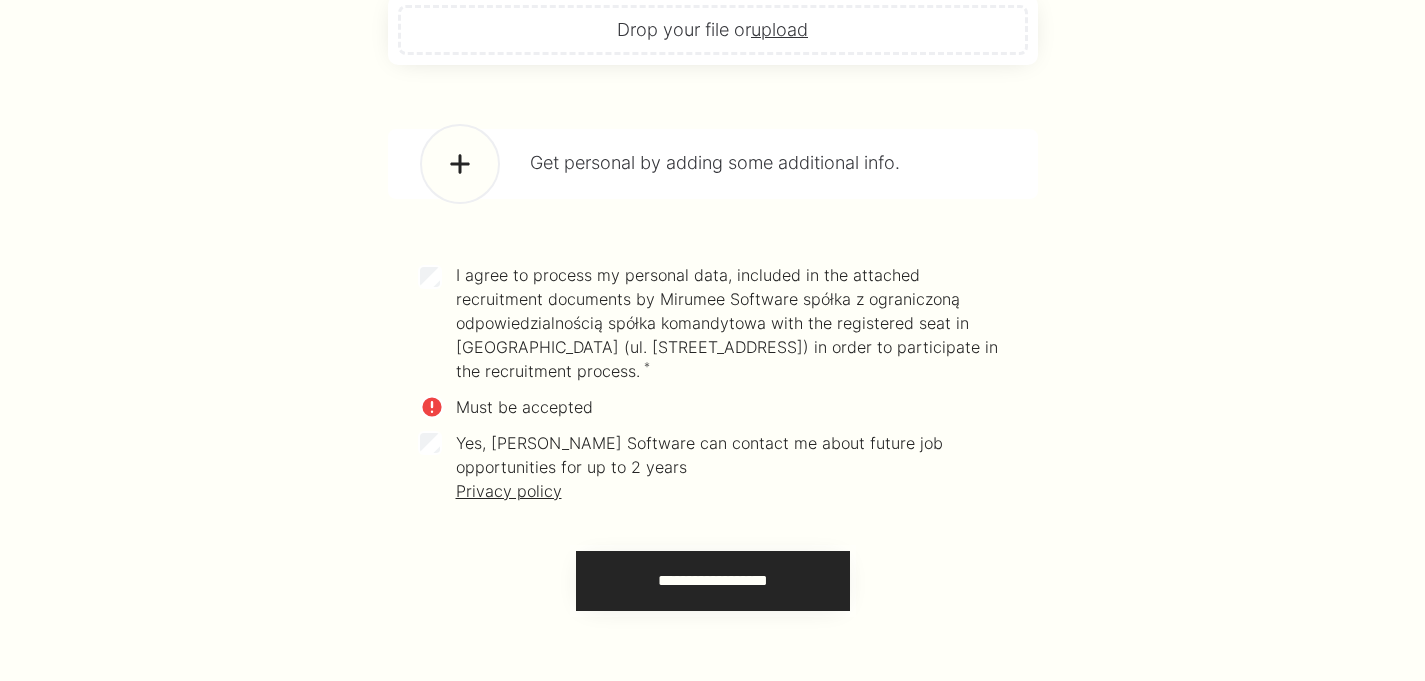 click on "I agree to process my personal data, included in the attached recruitment documents by Mirumee Software spółka z ograniczoną odpowiedzialnością spółka komandytowa with the registered seat in Wrocław (ul. Tęczowa 7, 53-601 Wrocław) in order to participate in the recruitment process." at bounding box center (727, 323) 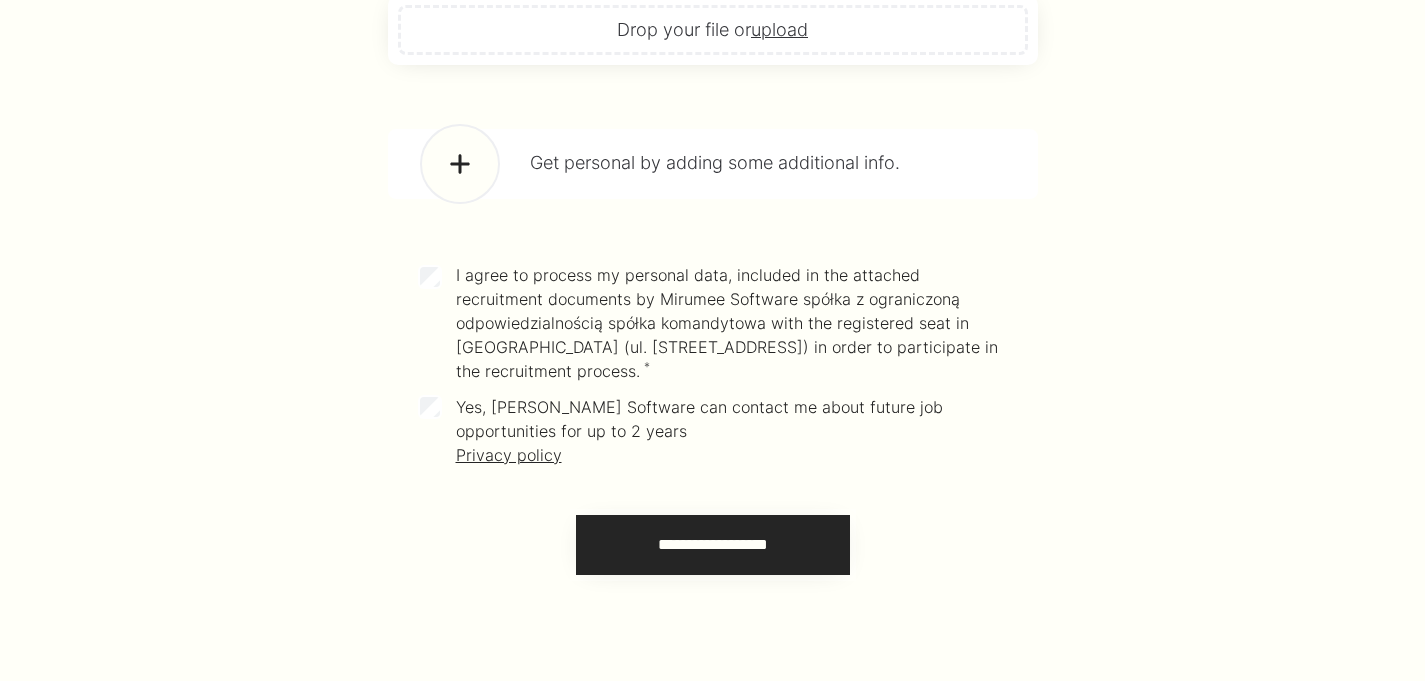 click on "Yes, Mirumee Software can contact me about future job opportunities for up to 2 years Privacy policy" at bounding box center [699, 431] 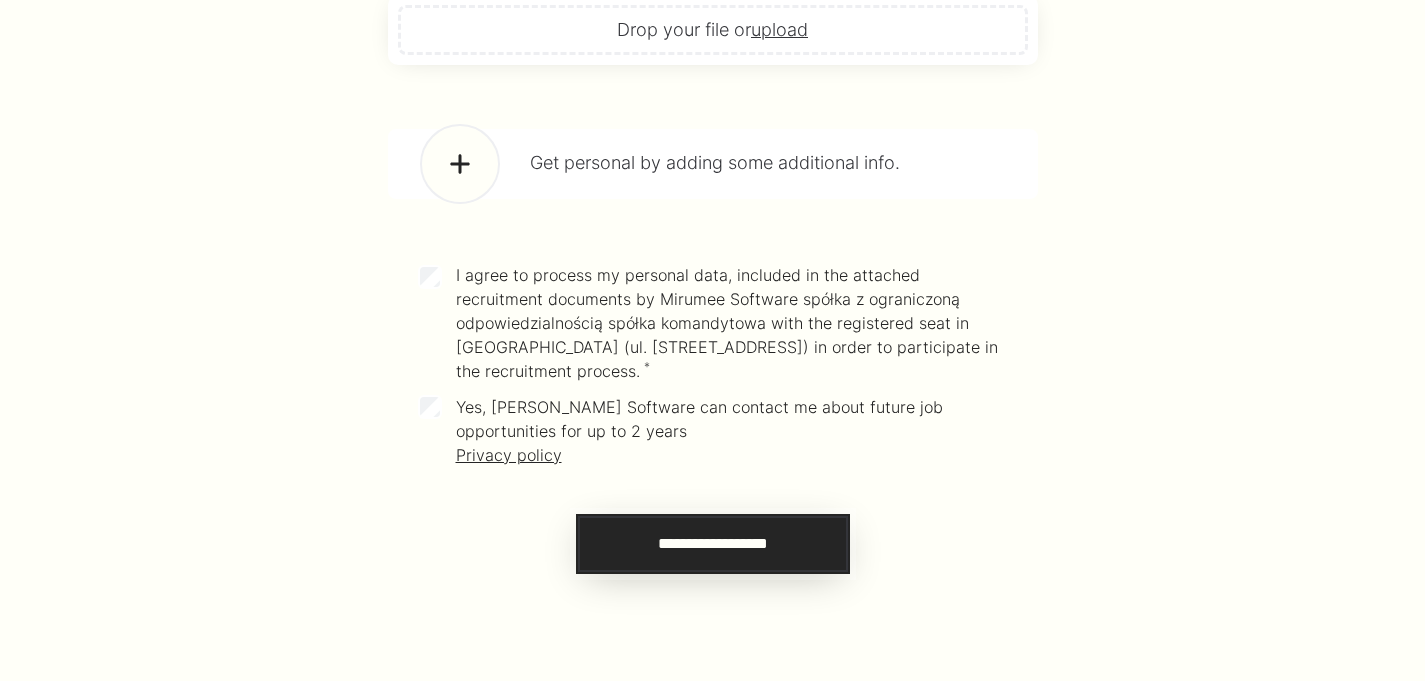 click on "**********" at bounding box center (713, 544) 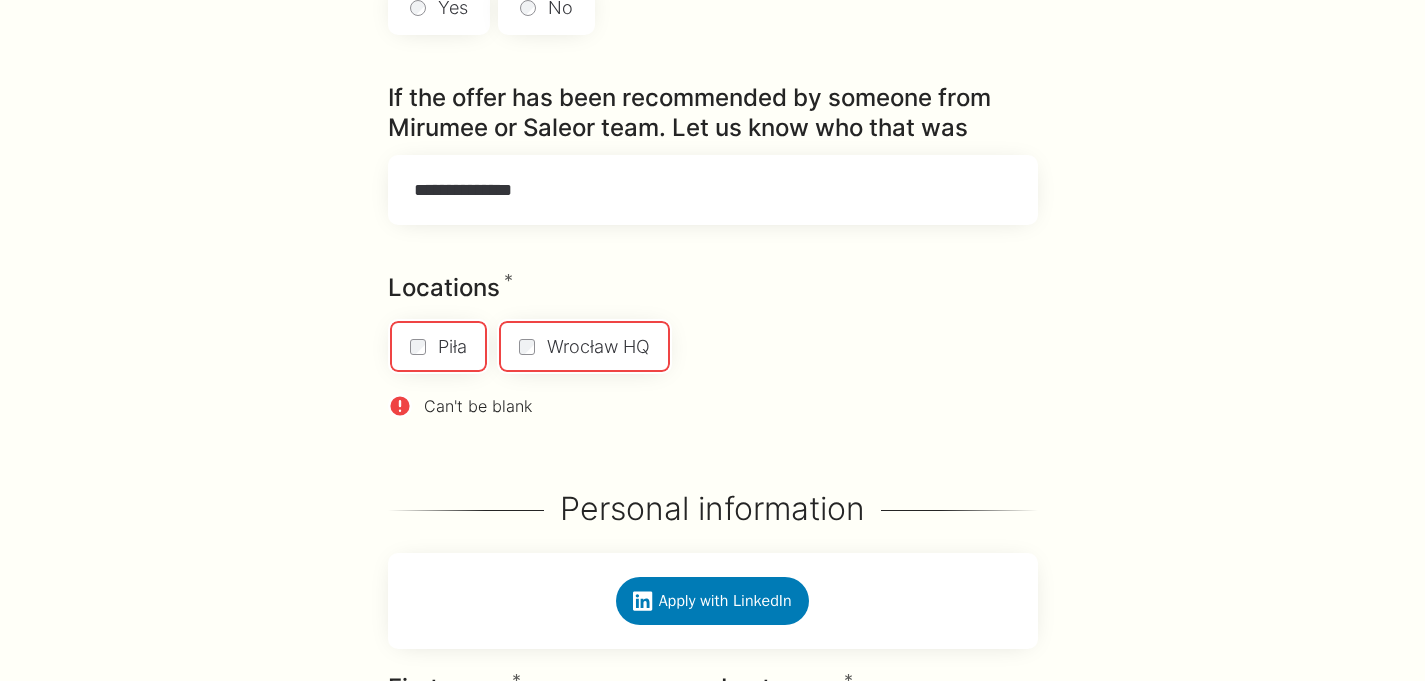 scroll, scrollTop: 1256, scrollLeft: 0, axis: vertical 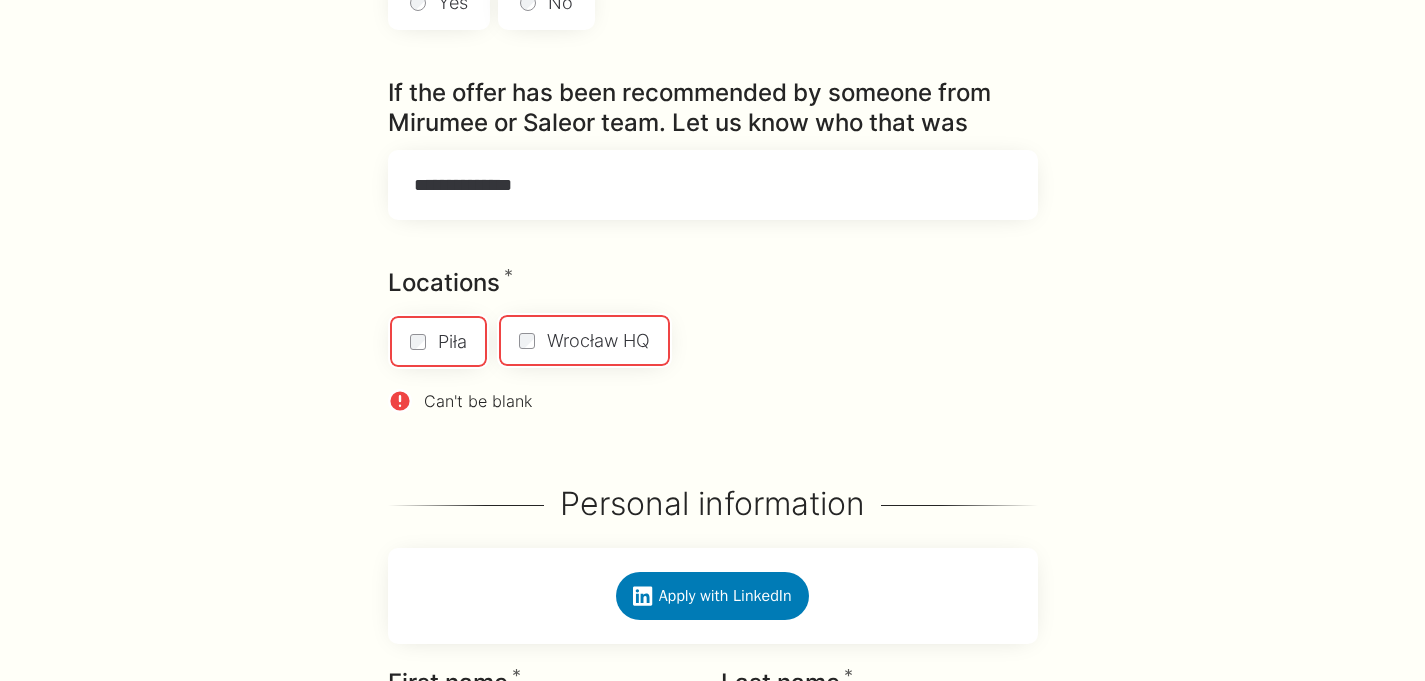 click on "Wrocław HQ" at bounding box center [584, 340] 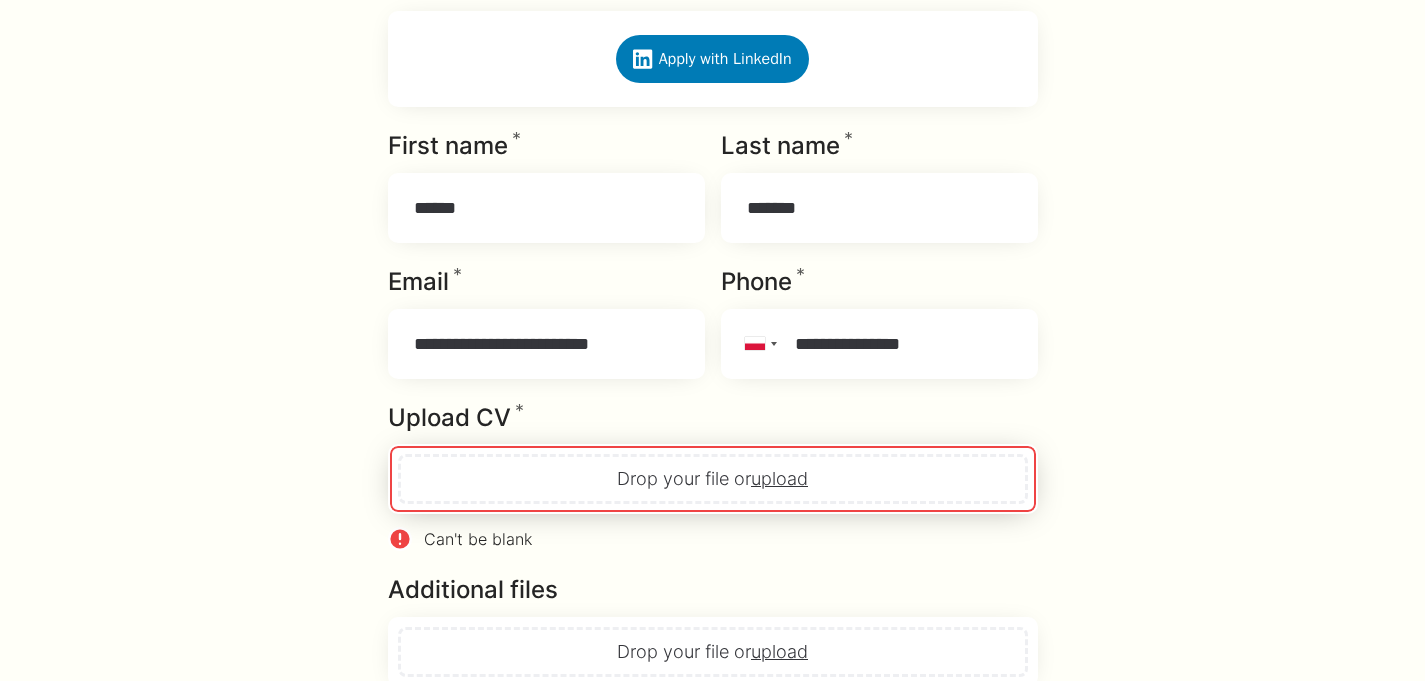 scroll, scrollTop: 1856, scrollLeft: 0, axis: vertical 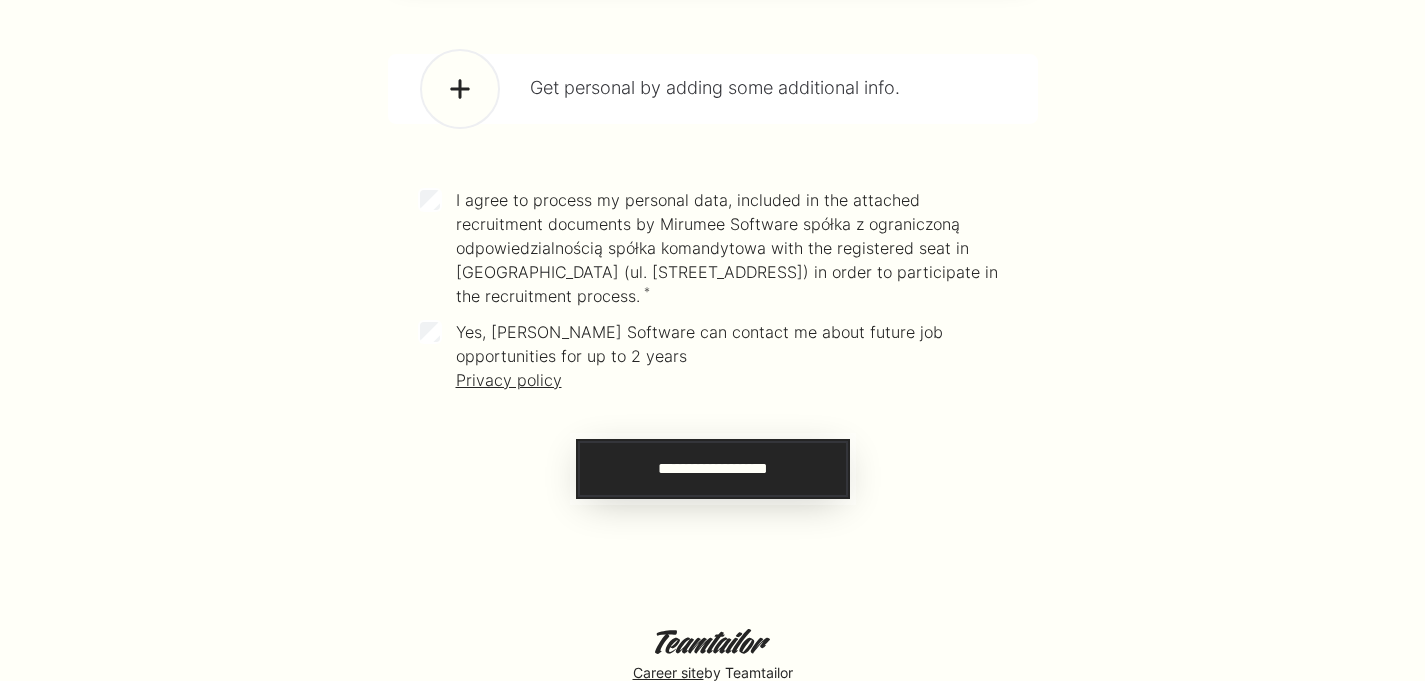 click on "**********" at bounding box center (713, 469) 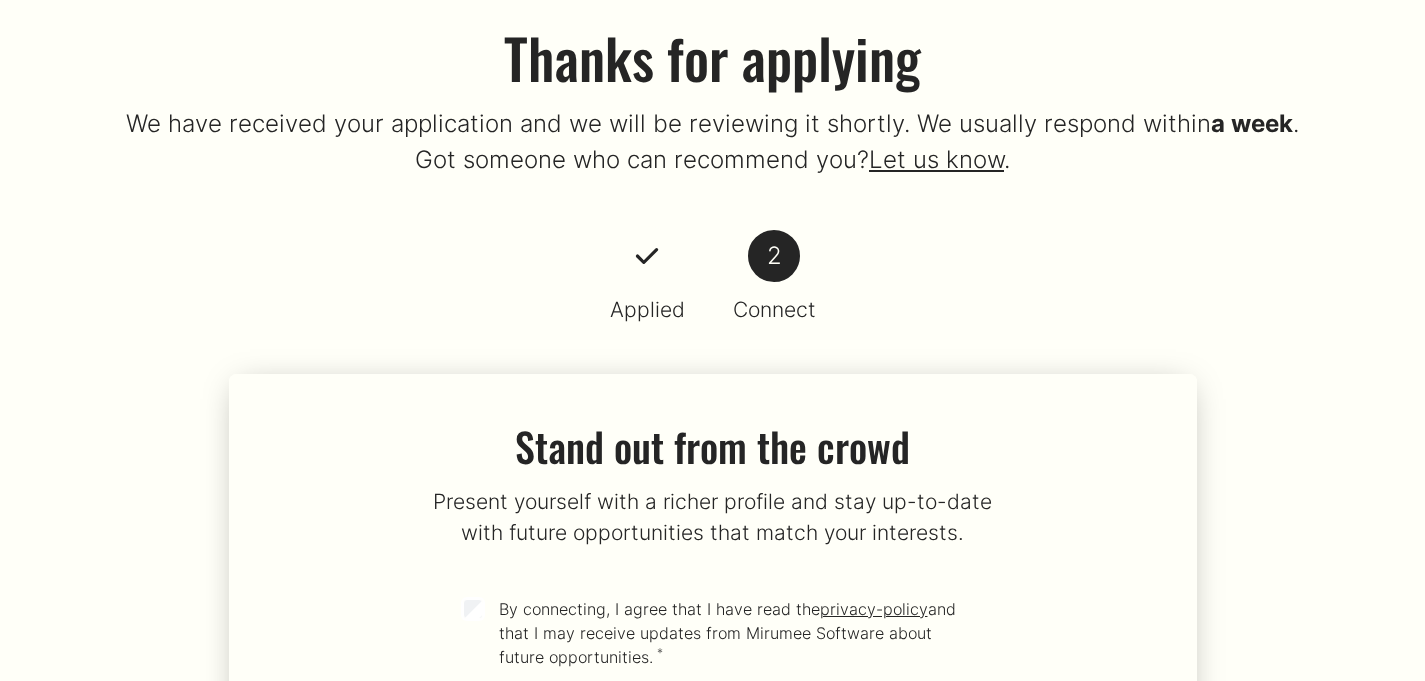 scroll, scrollTop: 330, scrollLeft: 0, axis: vertical 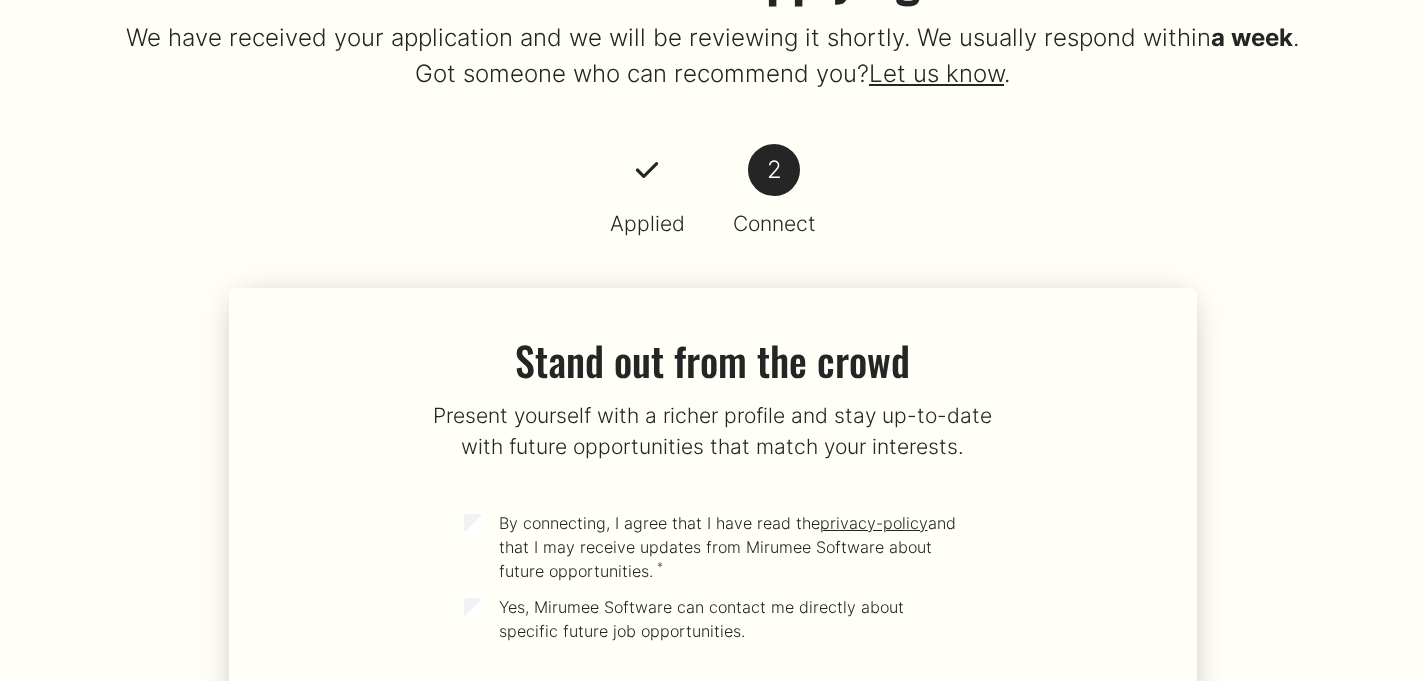 click on "Let us know" at bounding box center [936, 73] 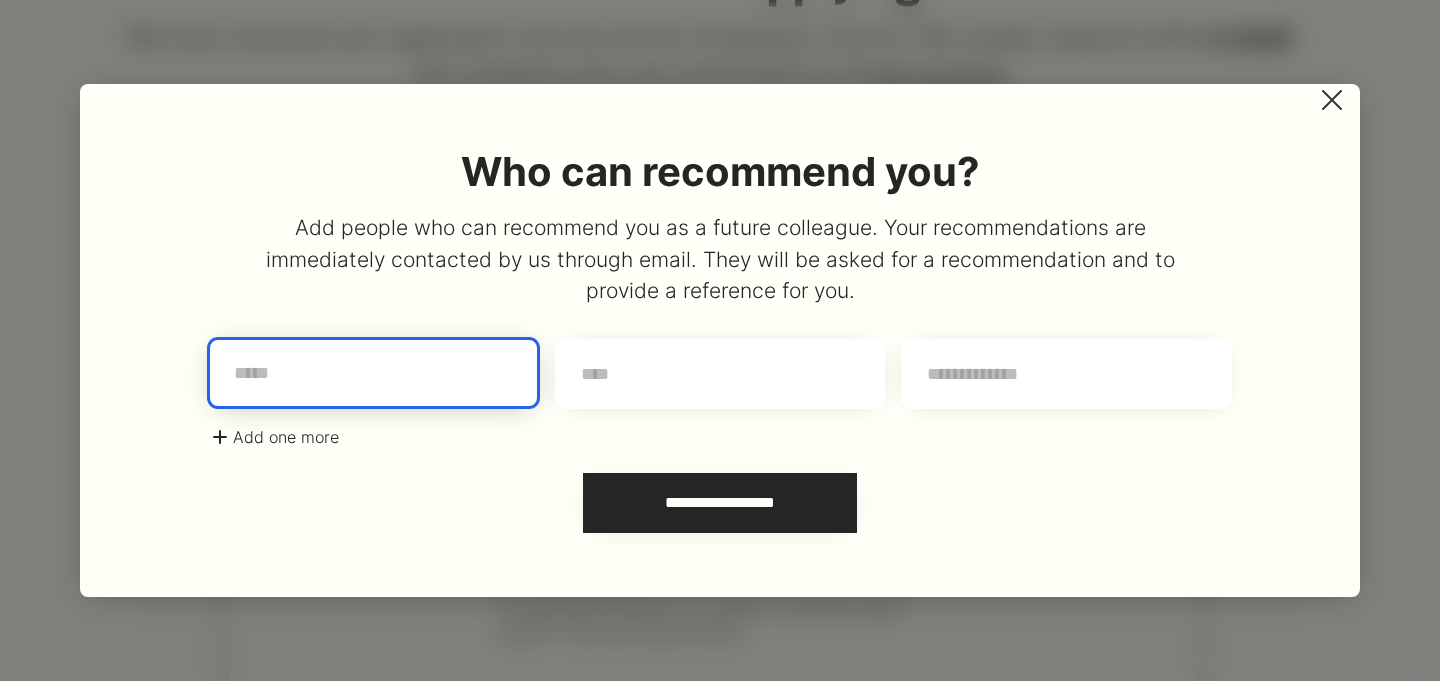 click at bounding box center [373, 373] 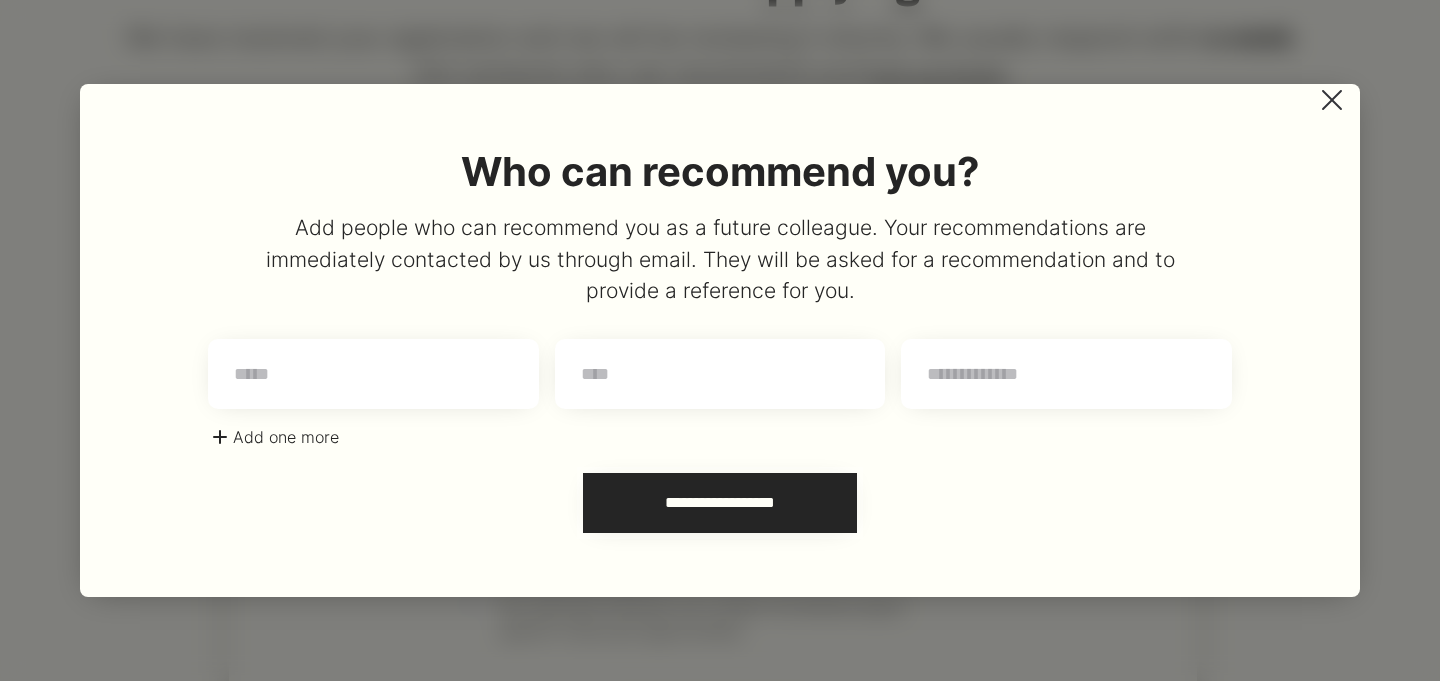 click on "**********" at bounding box center [720, 340] 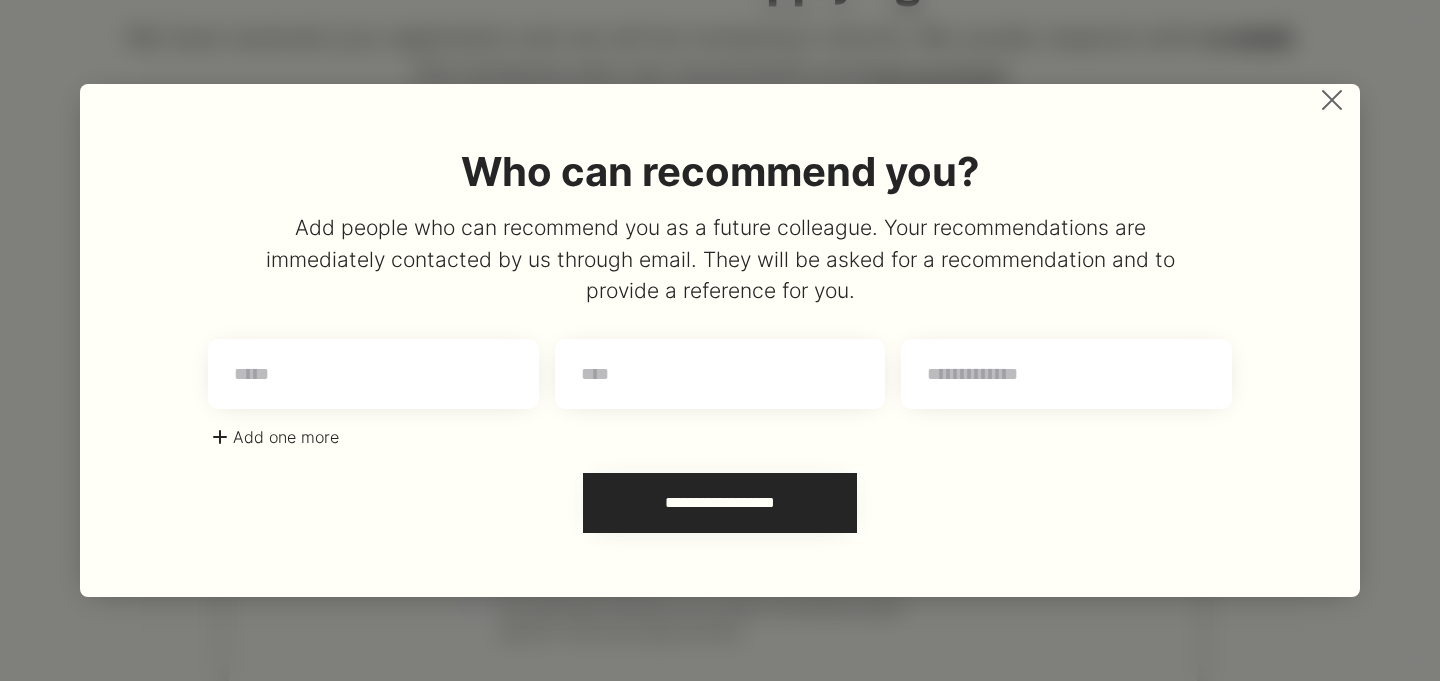 click 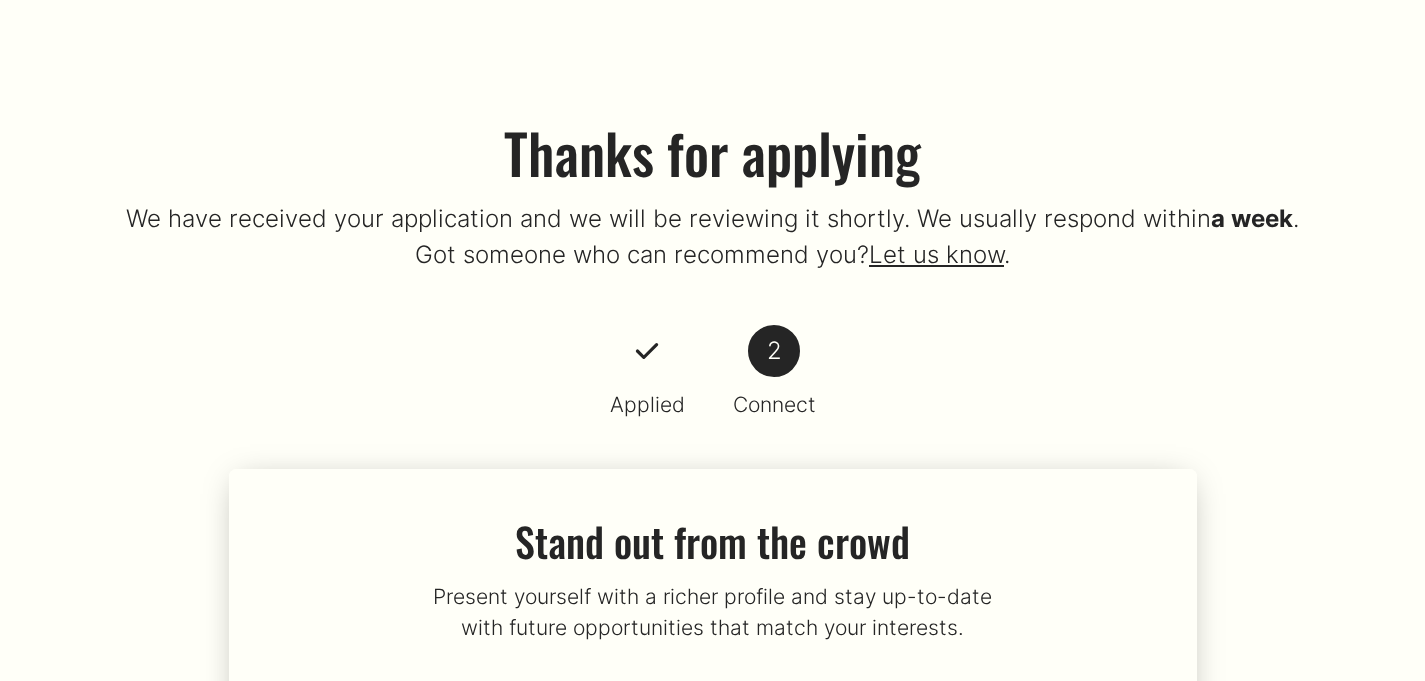 scroll, scrollTop: 0, scrollLeft: 0, axis: both 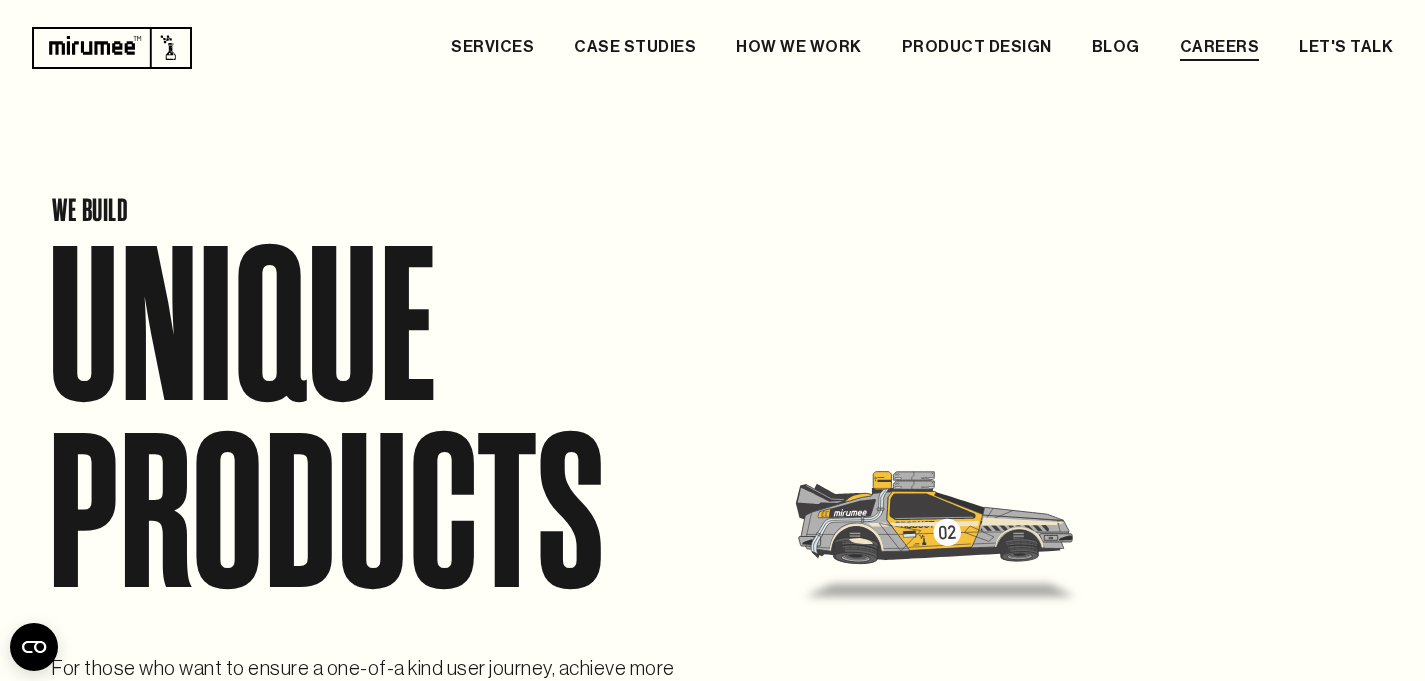 click on "CAREERS" at bounding box center (1220, 48) 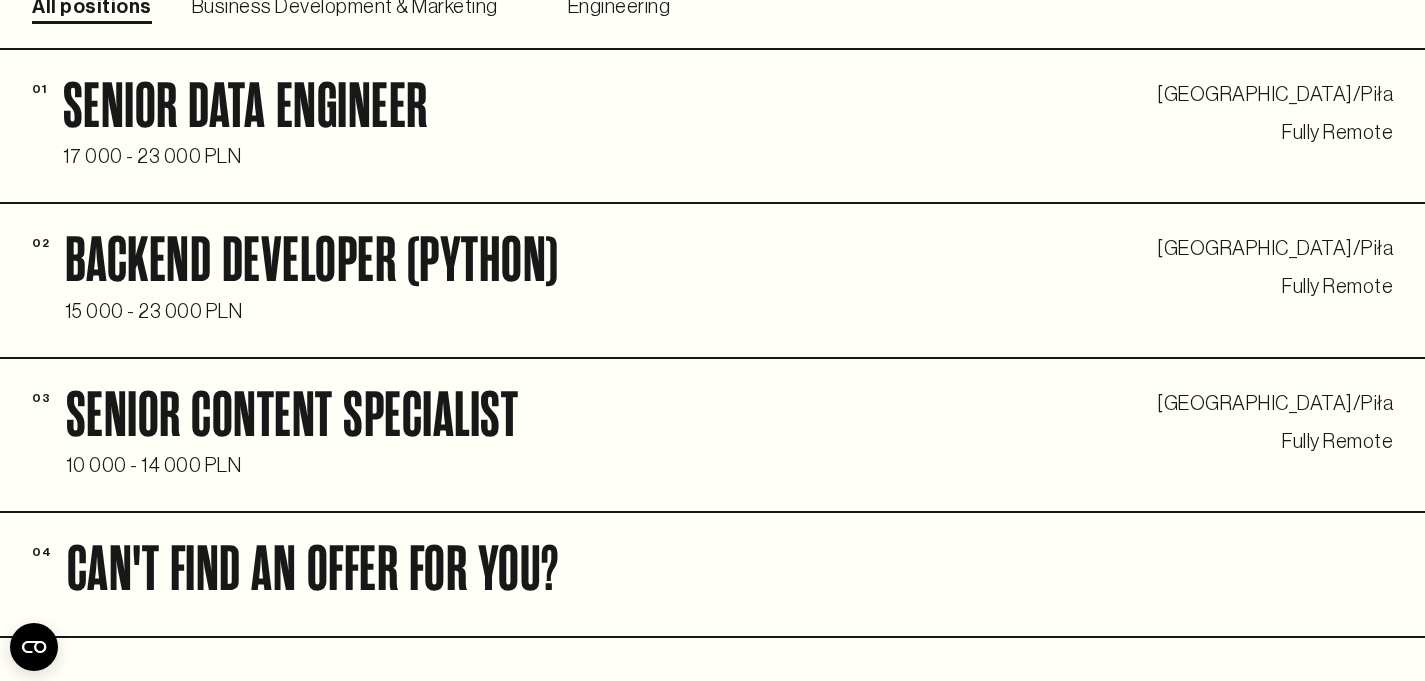 scroll, scrollTop: 713, scrollLeft: 0, axis: vertical 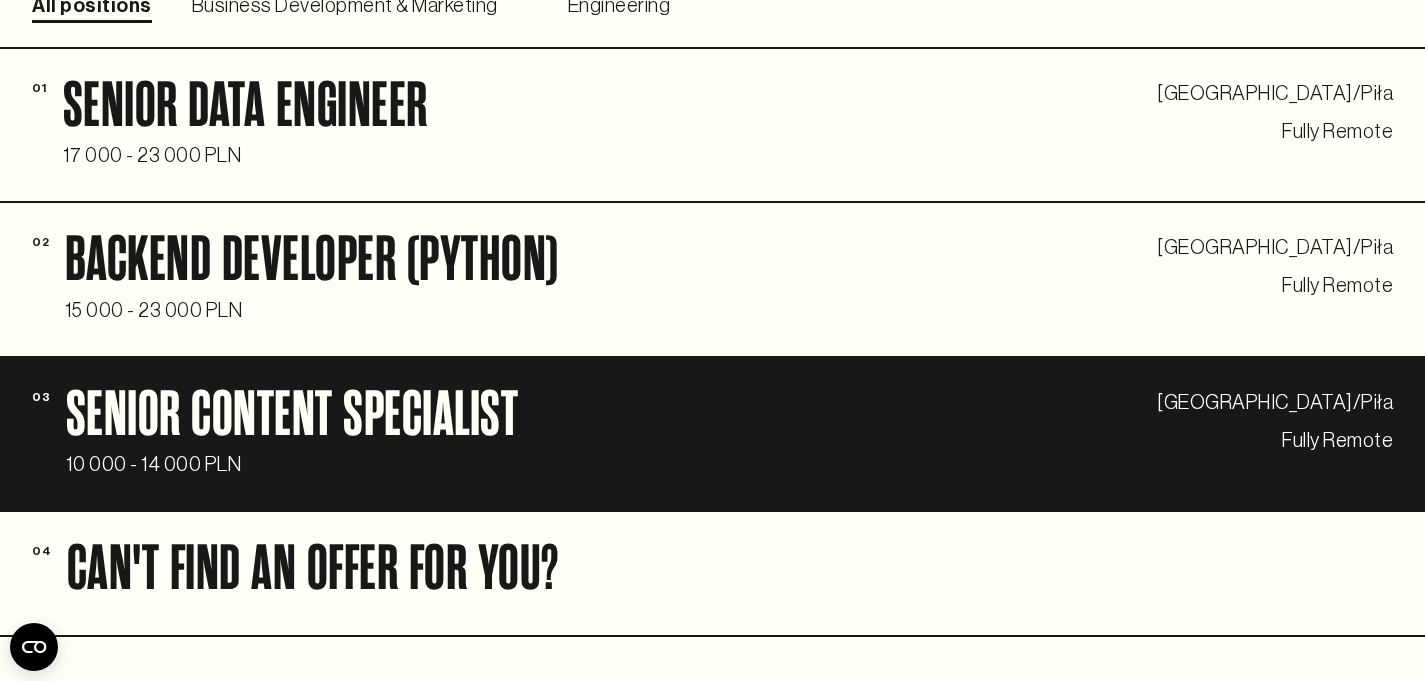 click on "Senior Content Specialist 10 000 -
14 000 PLN Wrocław/Piła / fully Wrocław/Piła Fully remote" at bounding box center (729, 434) 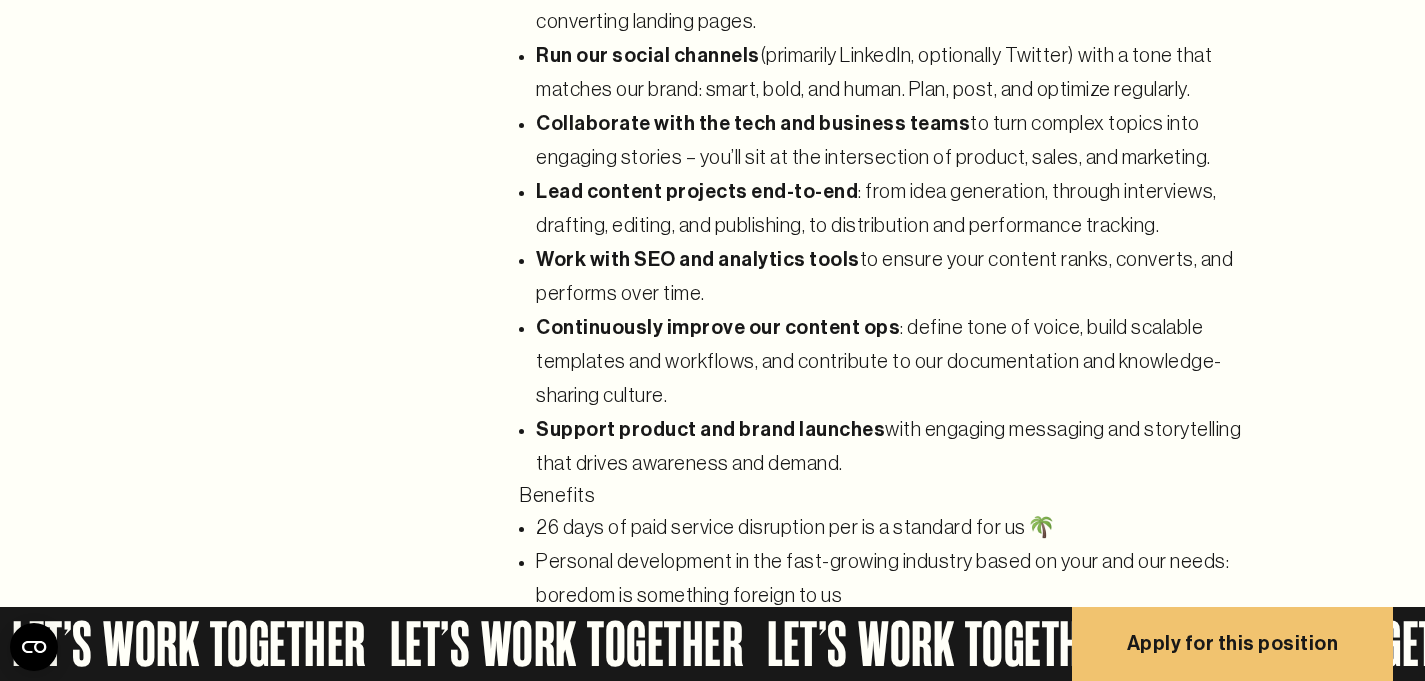 scroll, scrollTop: 1987, scrollLeft: 0, axis: vertical 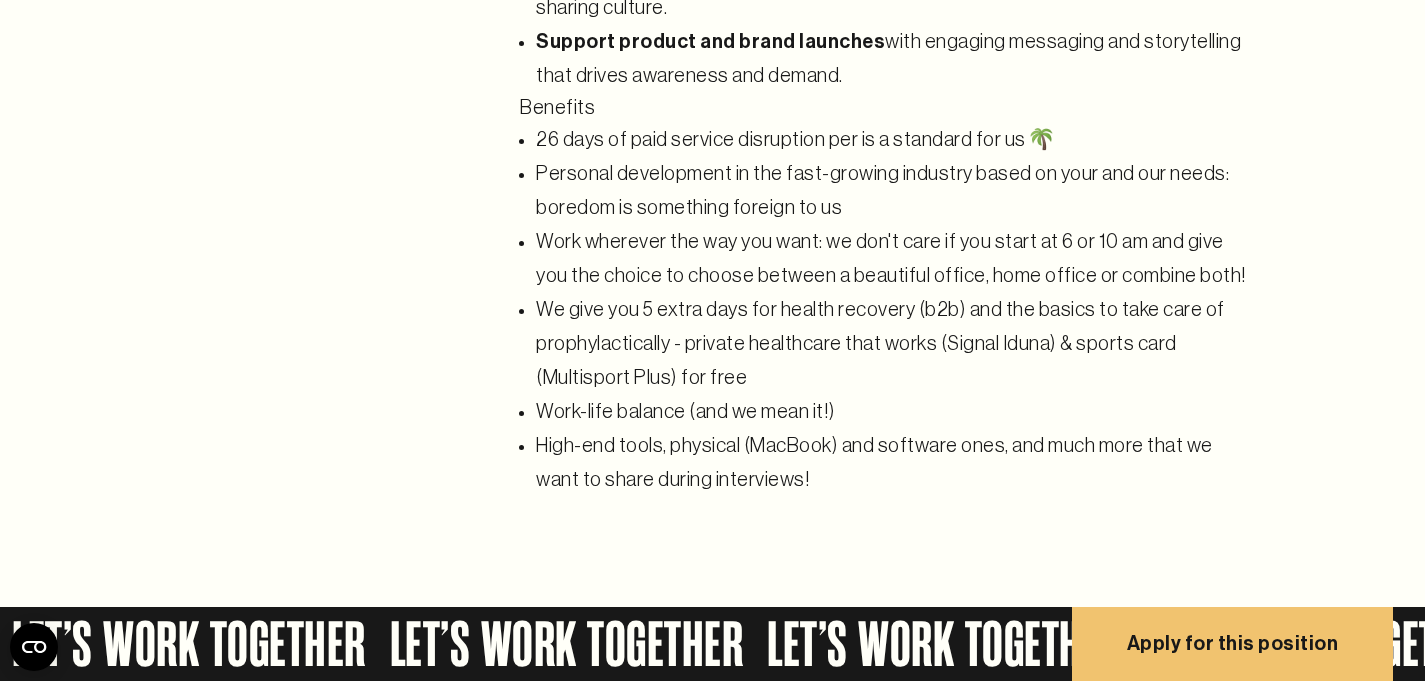 click on "We give you 5 extra days for health recovery (b2b) and the basics to take care of prophylactically - private healthcare that works (Signal Iduna) & sports card (Multisport Plus) for free" at bounding box center (892, 344) 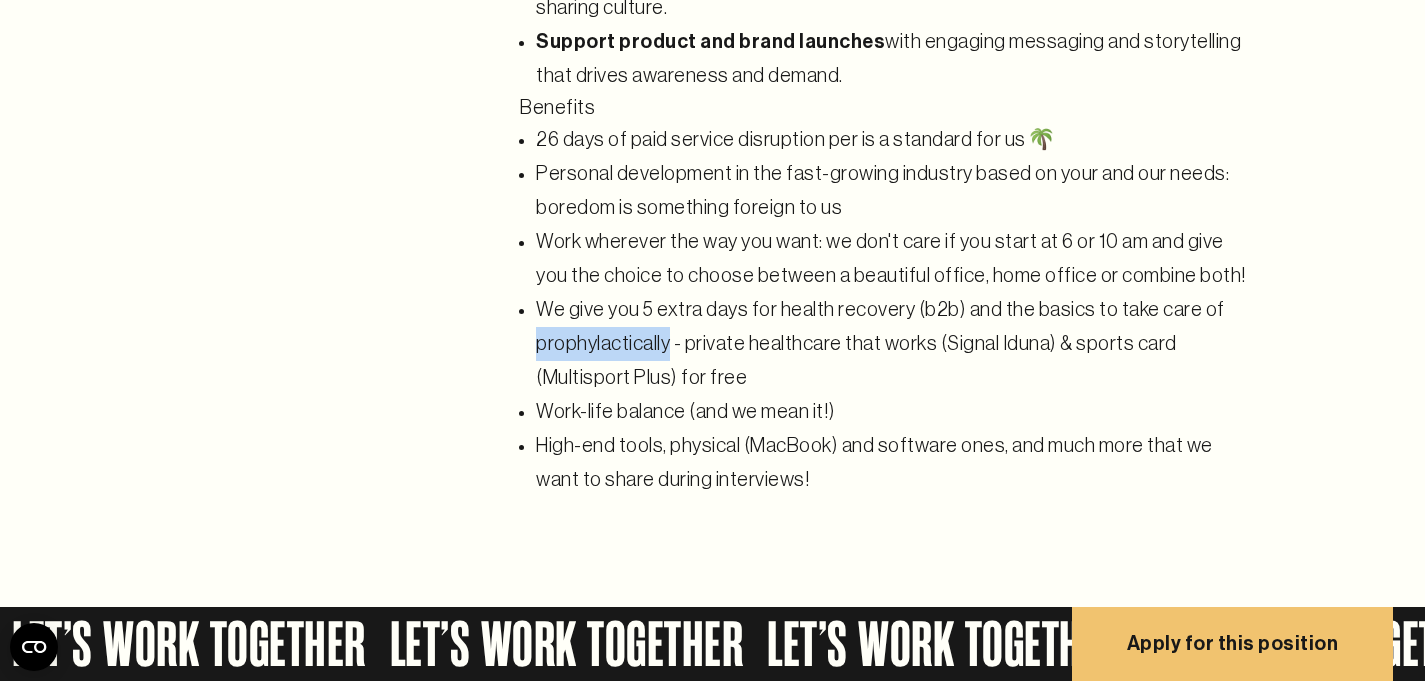 drag, startPoint x: 714, startPoint y: 478, endPoint x: 577, endPoint y: 481, distance: 137.03284 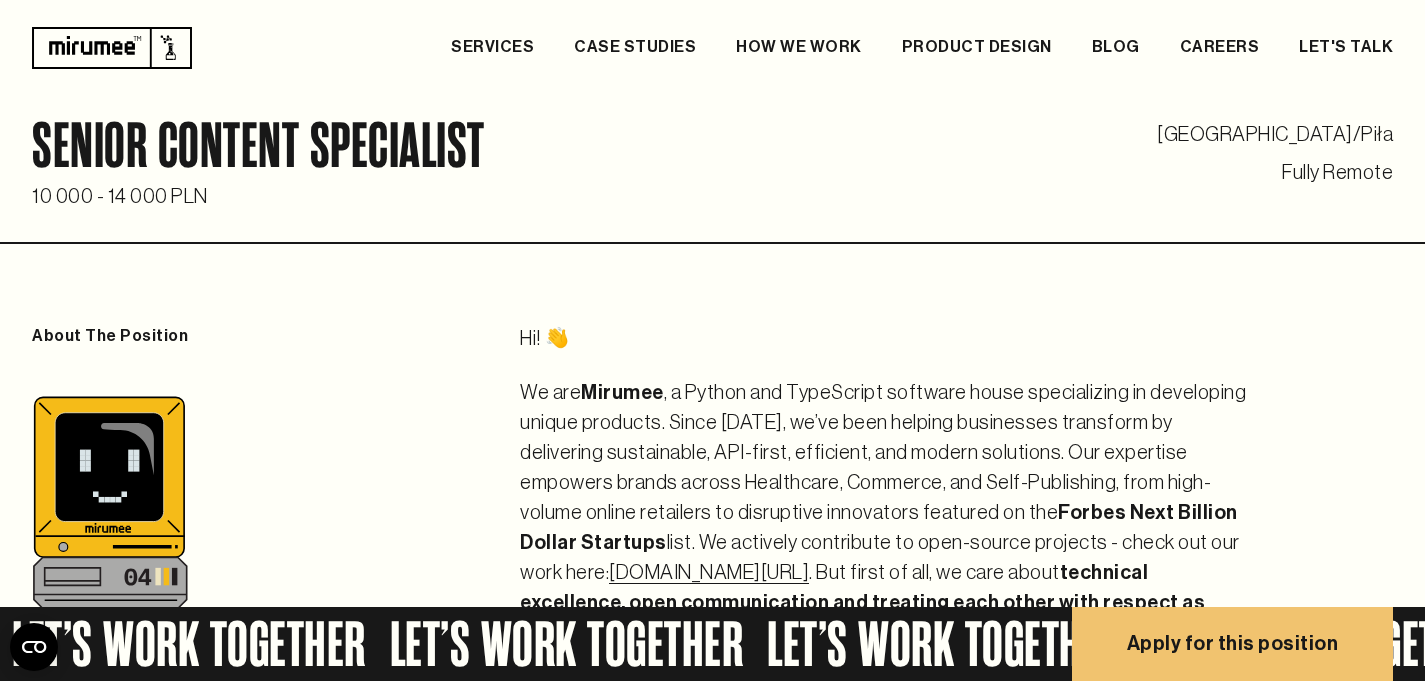 scroll, scrollTop: 0, scrollLeft: 0, axis: both 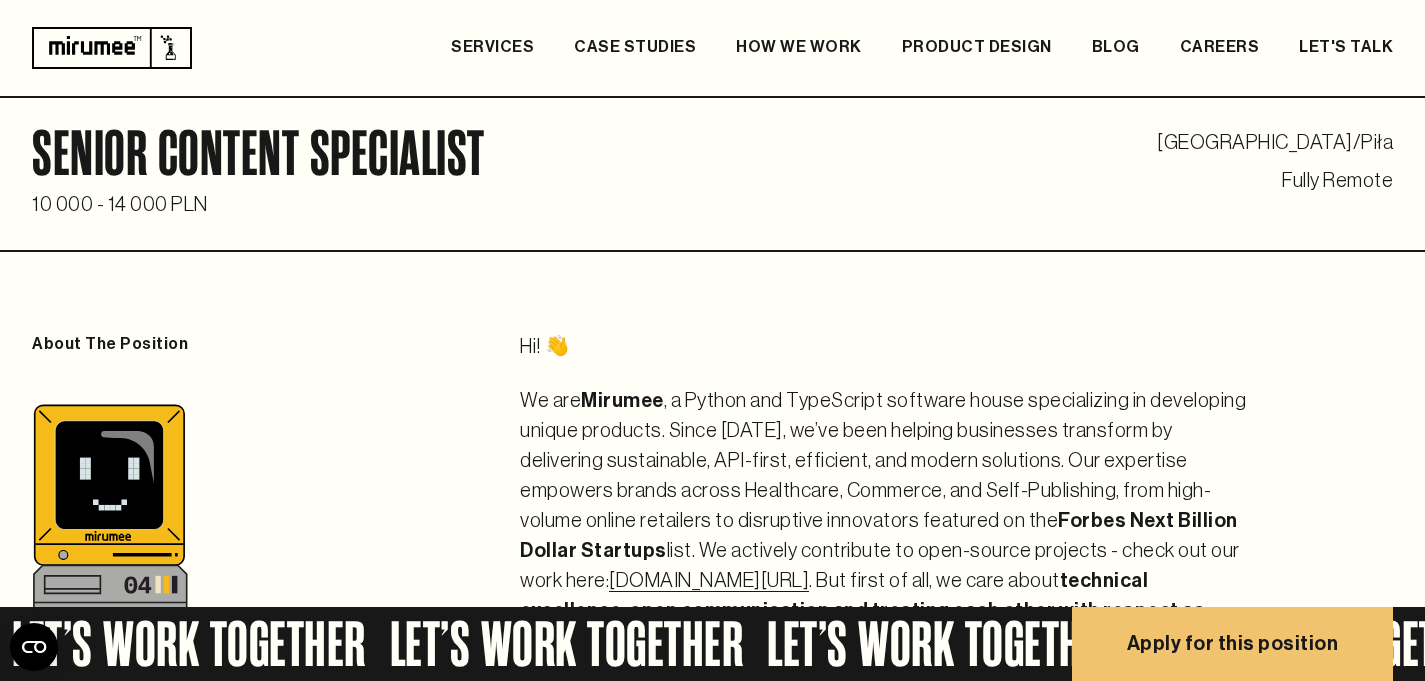 click at bounding box center [112, 48] 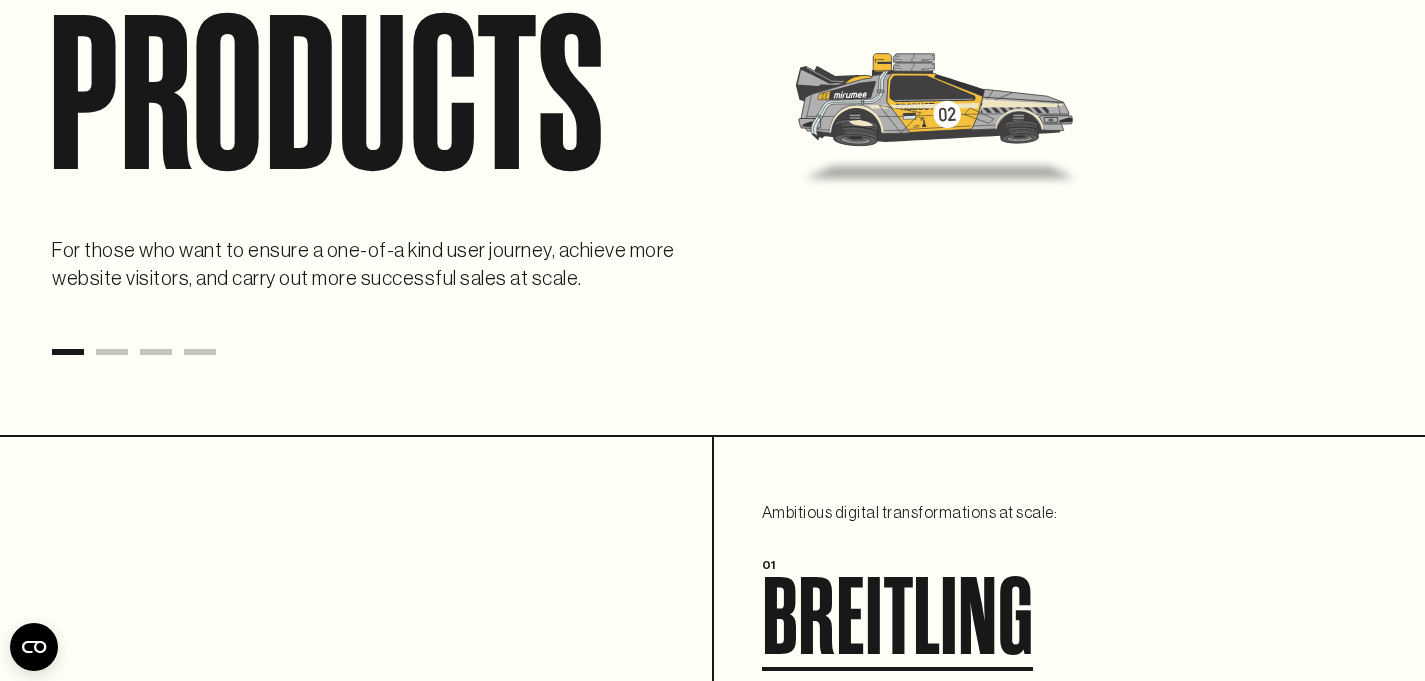 scroll, scrollTop: 0, scrollLeft: 0, axis: both 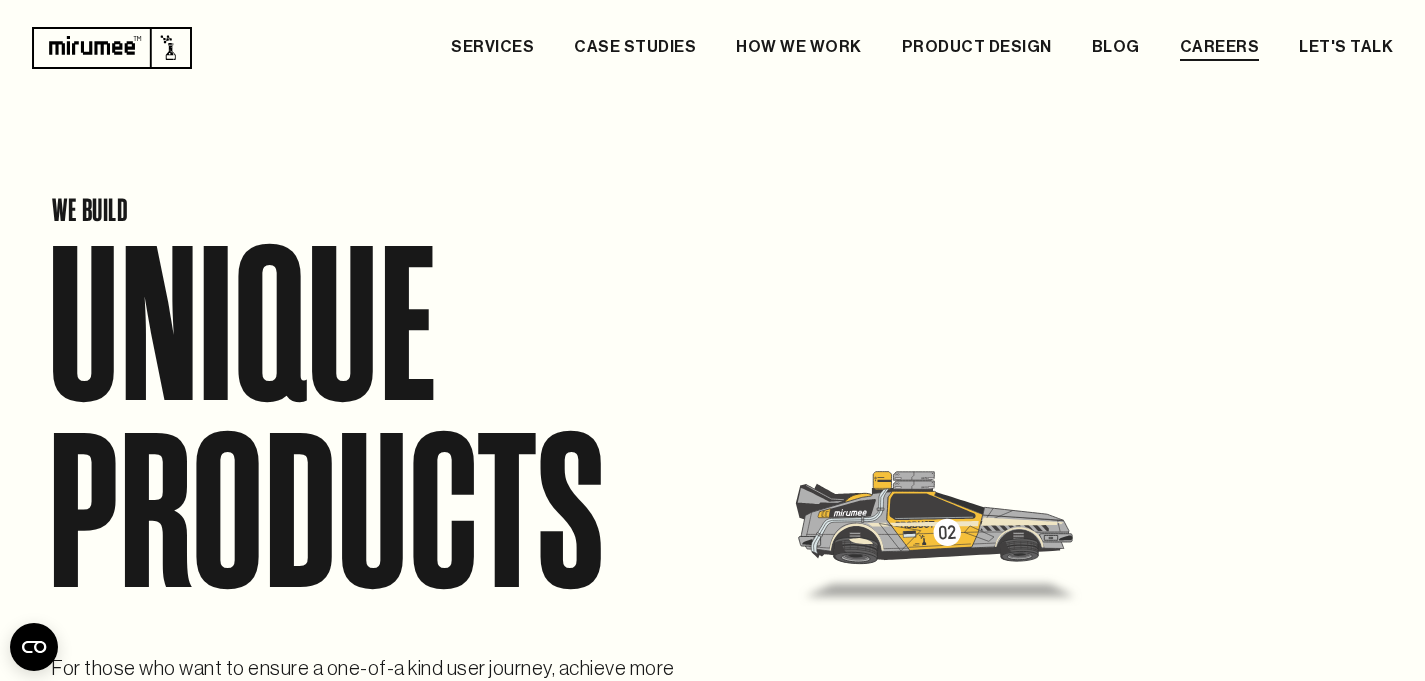 click on "CAREERS" at bounding box center [1220, 48] 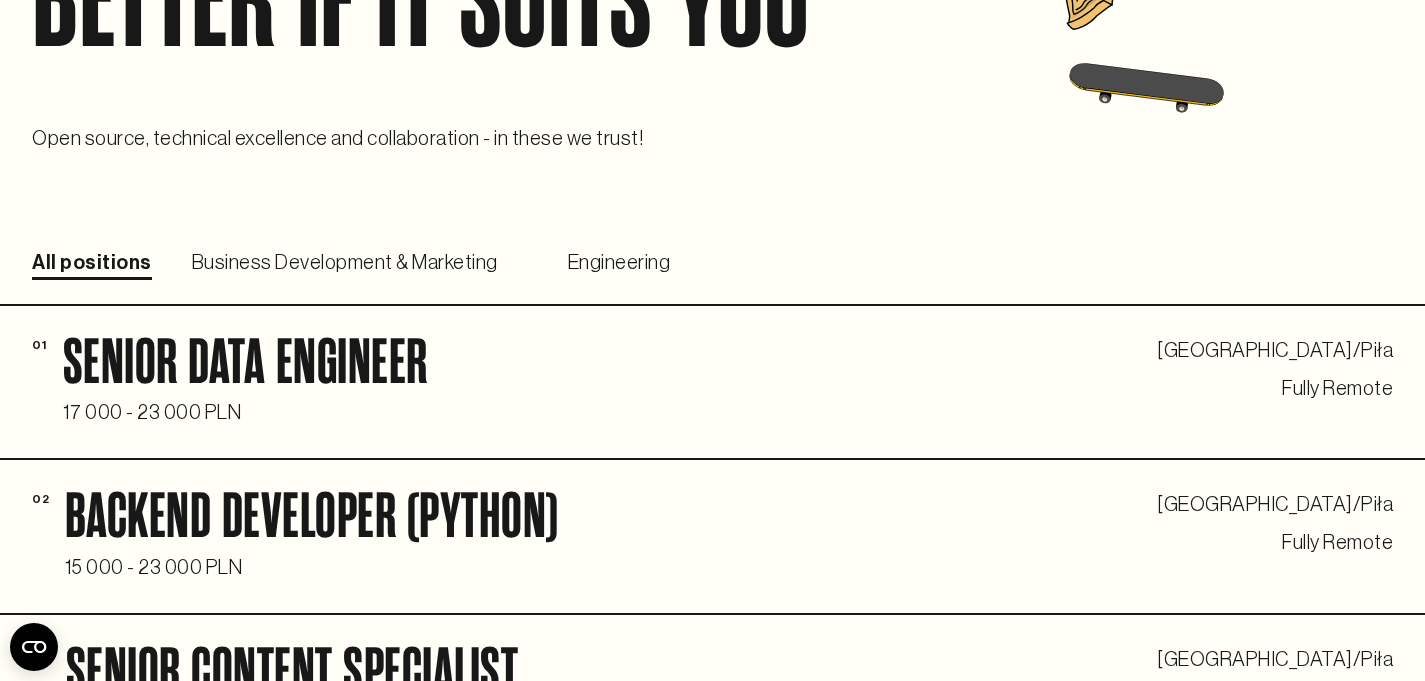 scroll, scrollTop: 741, scrollLeft: 0, axis: vertical 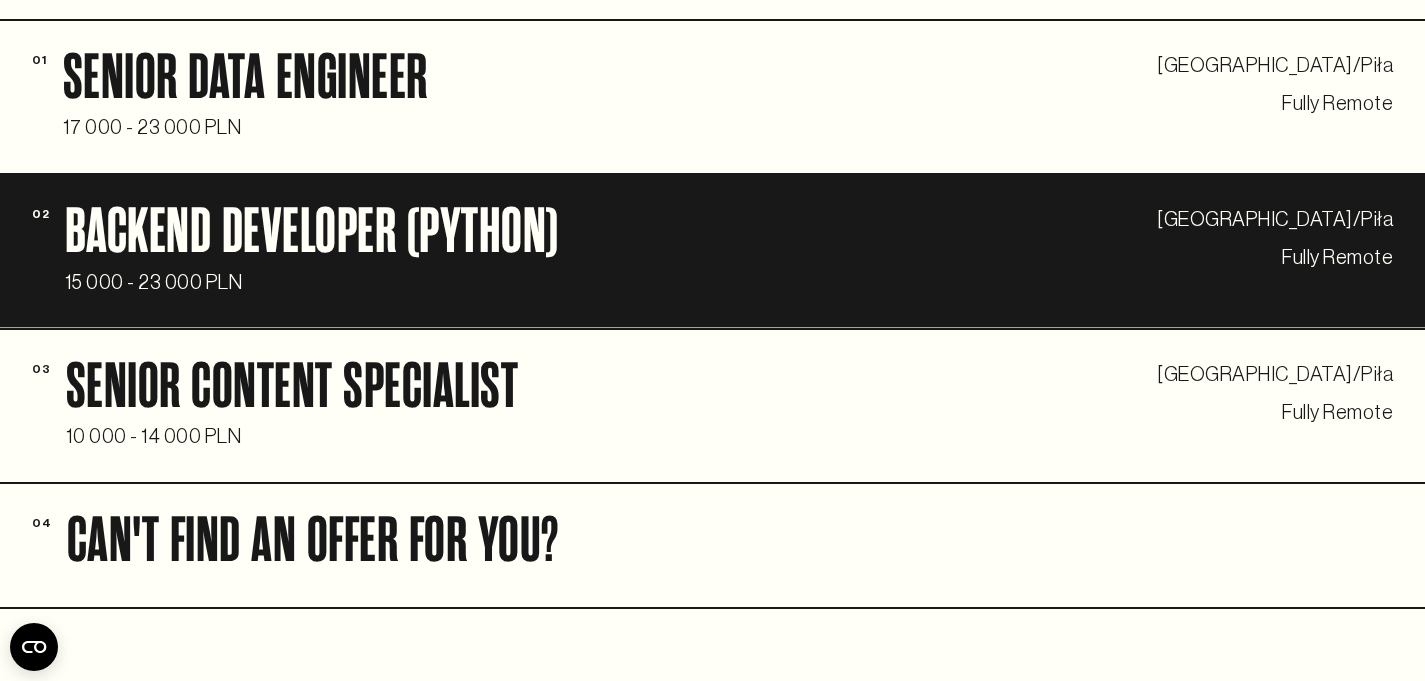 click on "15 000 -
23 000 PLN" at bounding box center [312, 283] 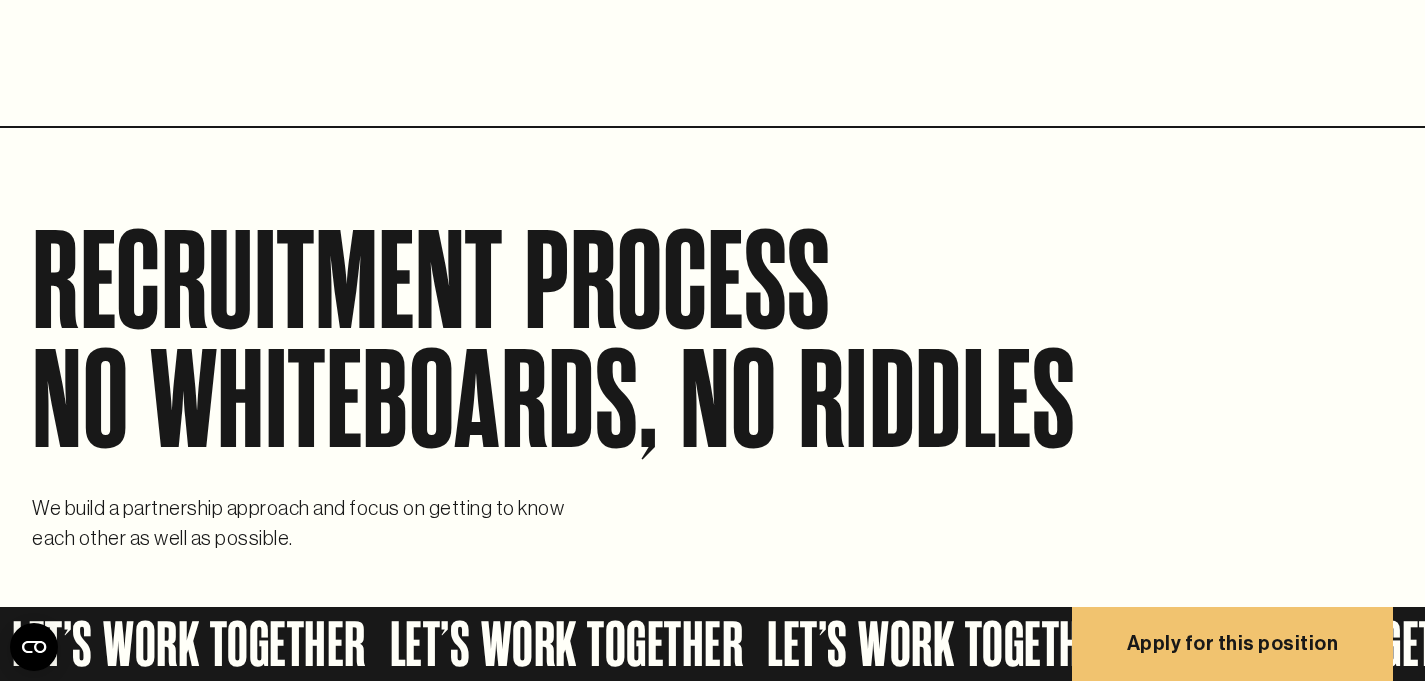 scroll, scrollTop: 2451, scrollLeft: 0, axis: vertical 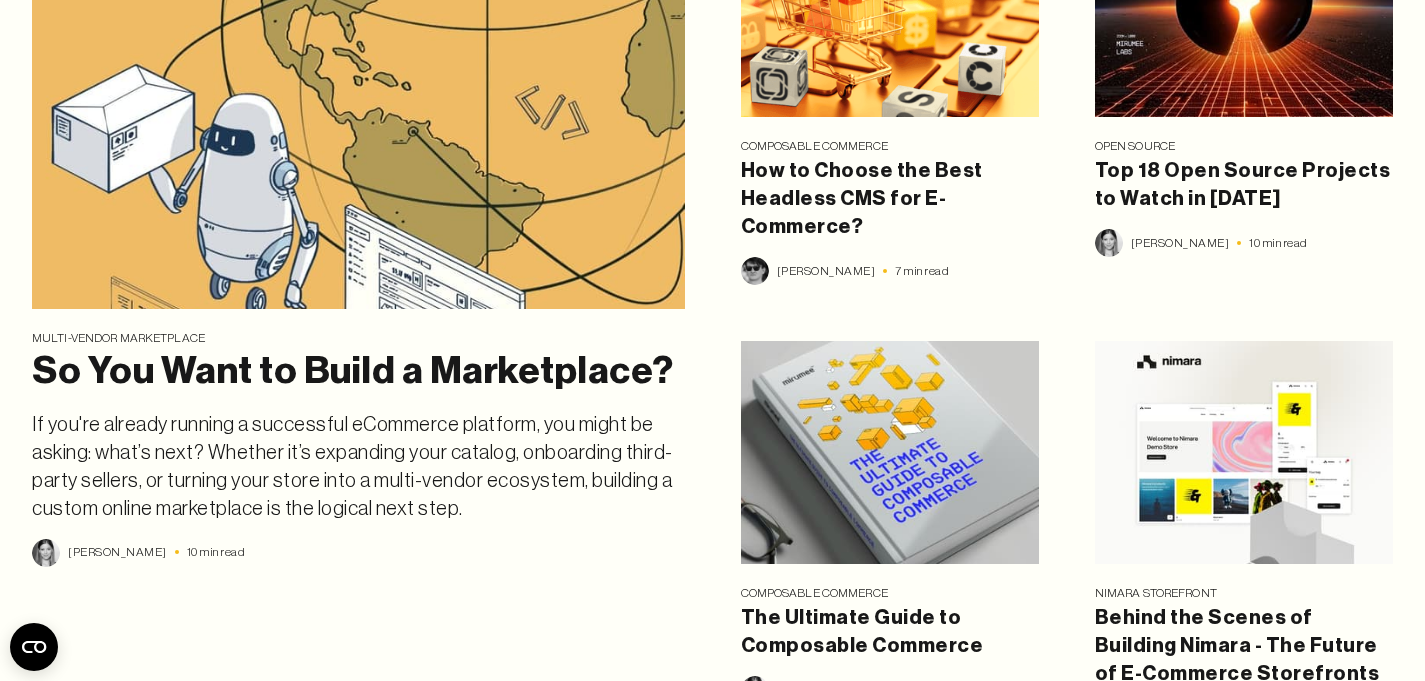 click on "How to Choose the Best Headless CMS for E-Commerce?" at bounding box center (890, 199) 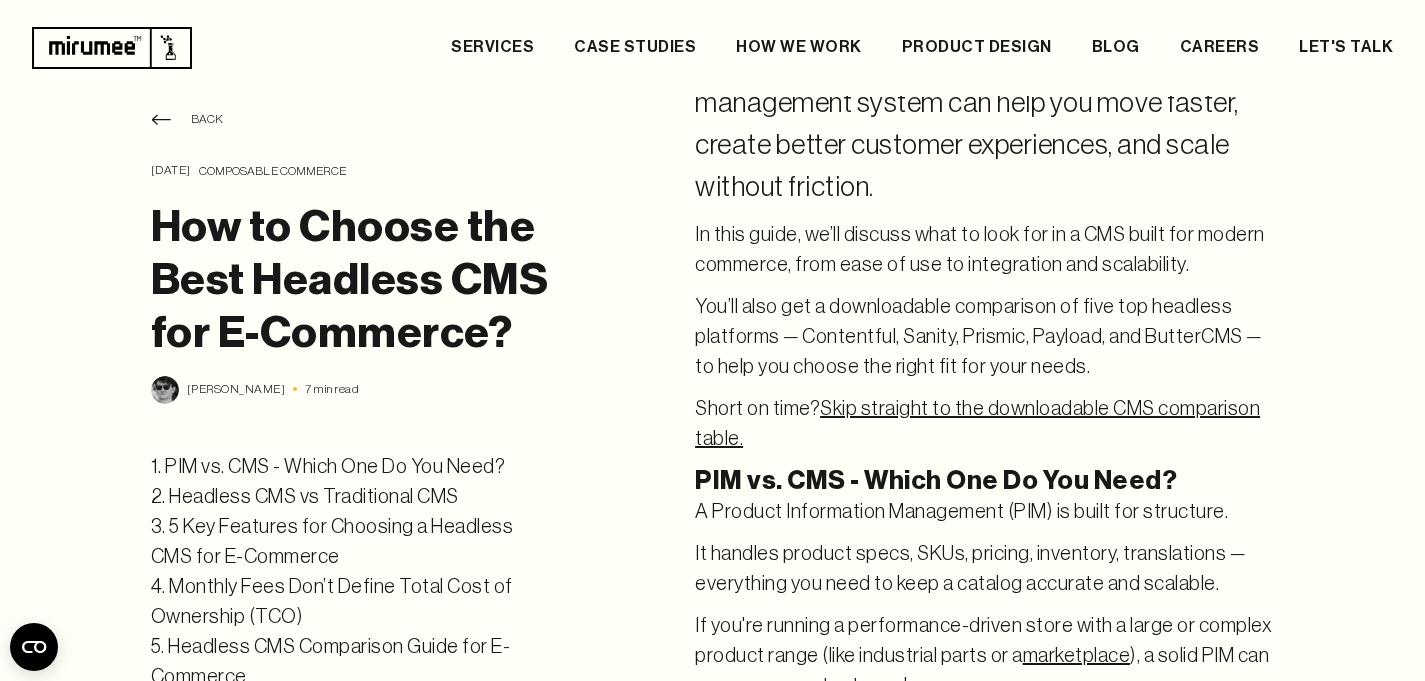 scroll, scrollTop: 0, scrollLeft: 0, axis: both 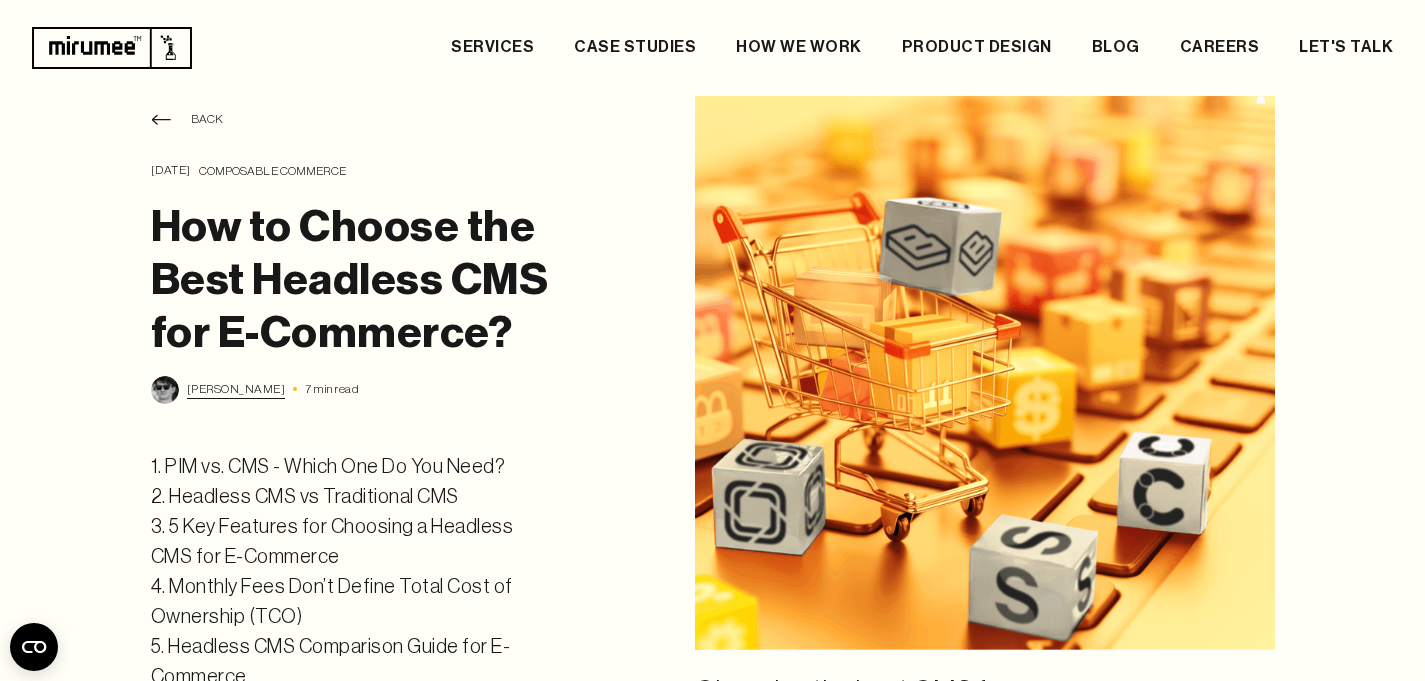 click on "[PERSON_NAME]" at bounding box center (236, 389) 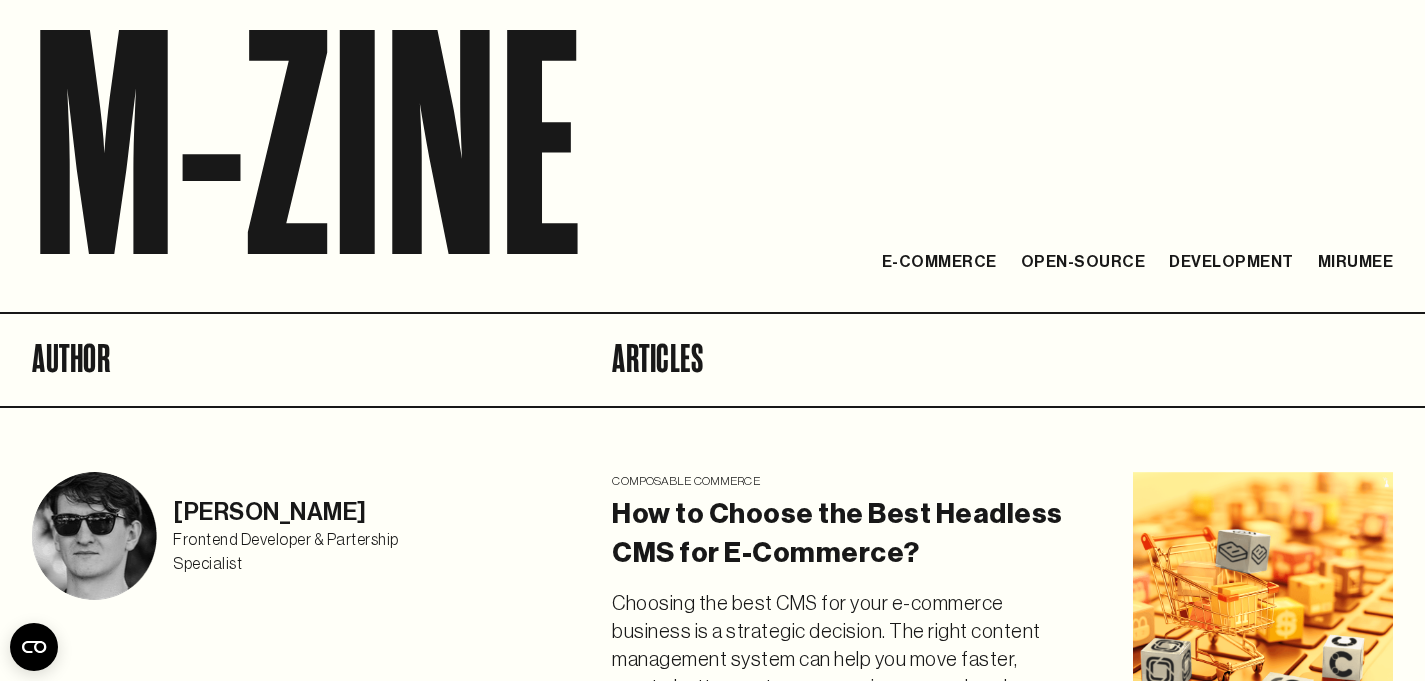 scroll, scrollTop: 342, scrollLeft: 0, axis: vertical 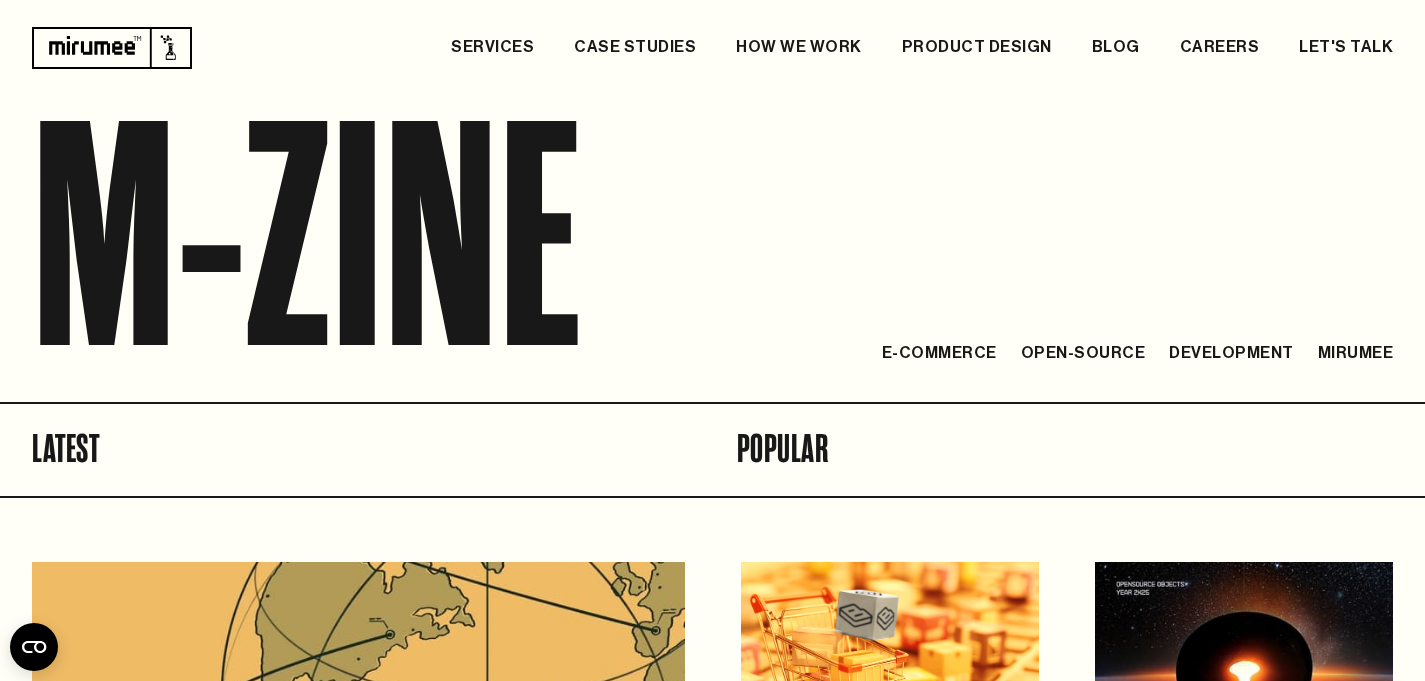 drag, startPoint x: 159, startPoint y: 65, endPoint x: 174, endPoint y: 55, distance: 18.027756 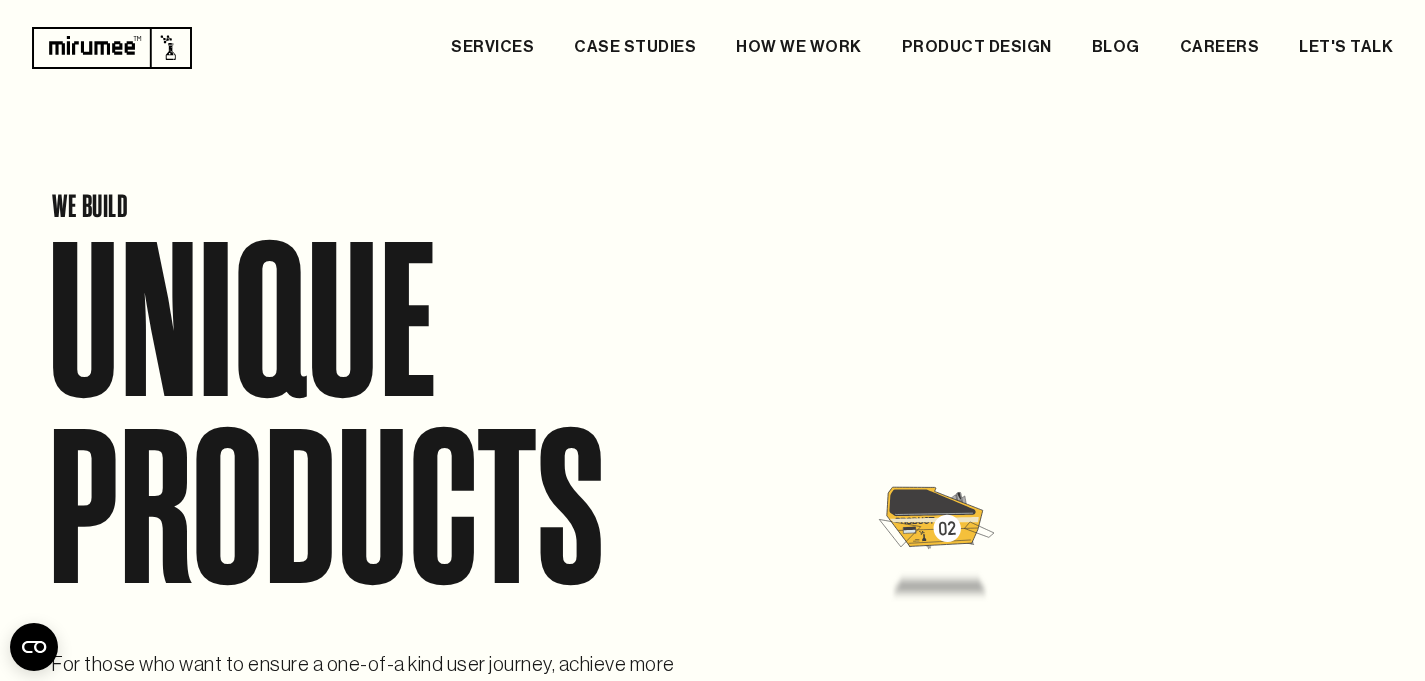 scroll, scrollTop: 0, scrollLeft: 0, axis: both 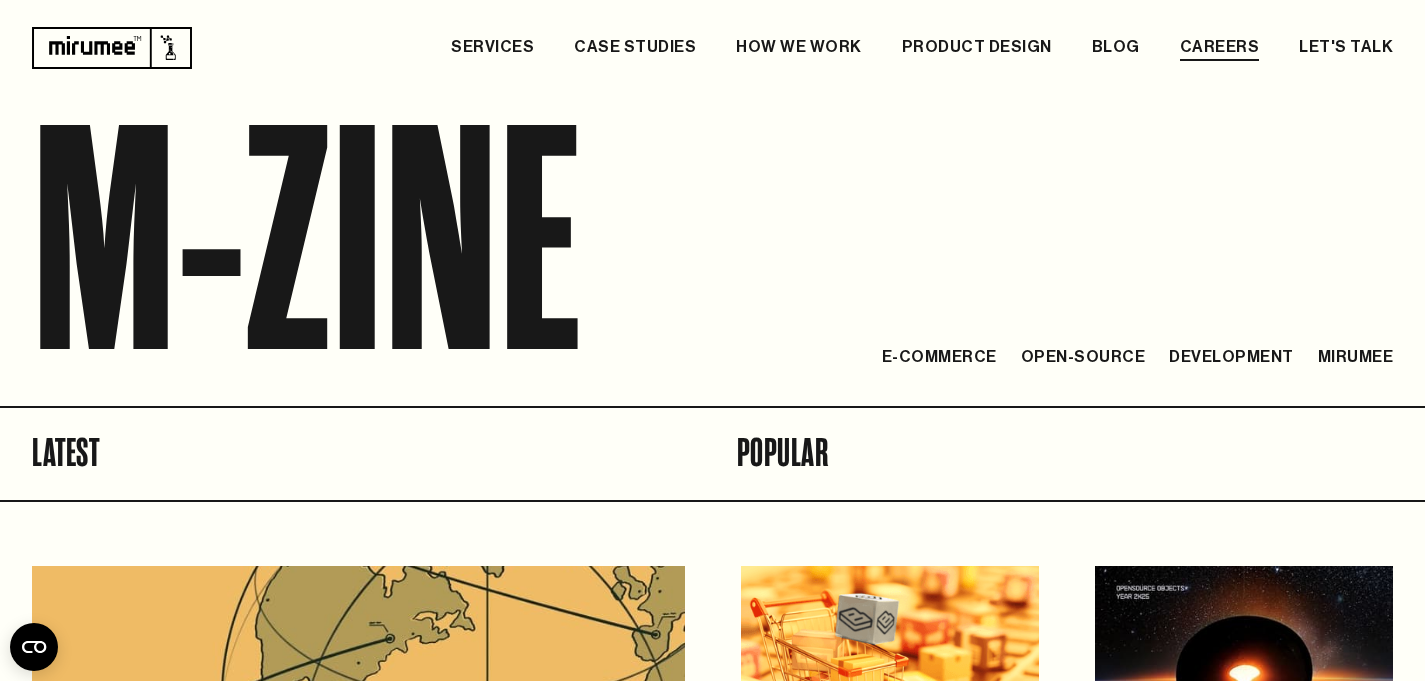 click on "CAREERS" at bounding box center (1220, 48) 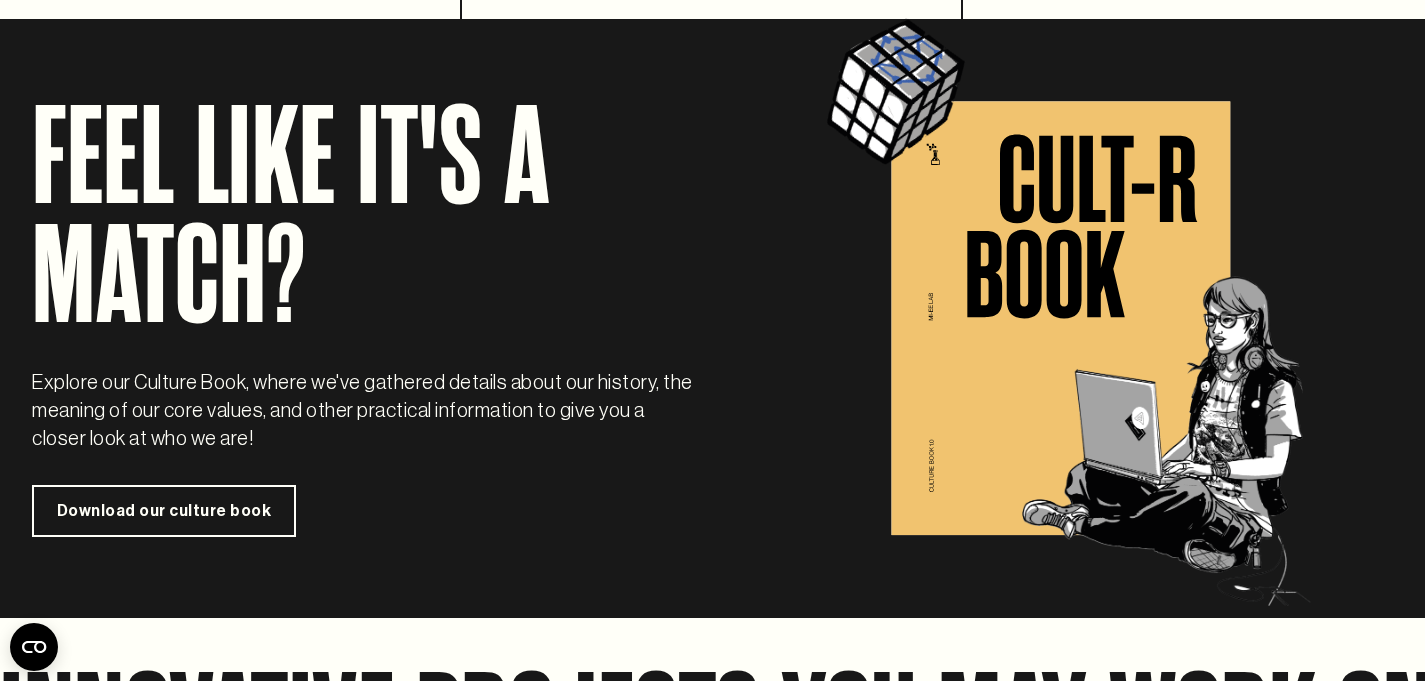 scroll, scrollTop: 2661, scrollLeft: 0, axis: vertical 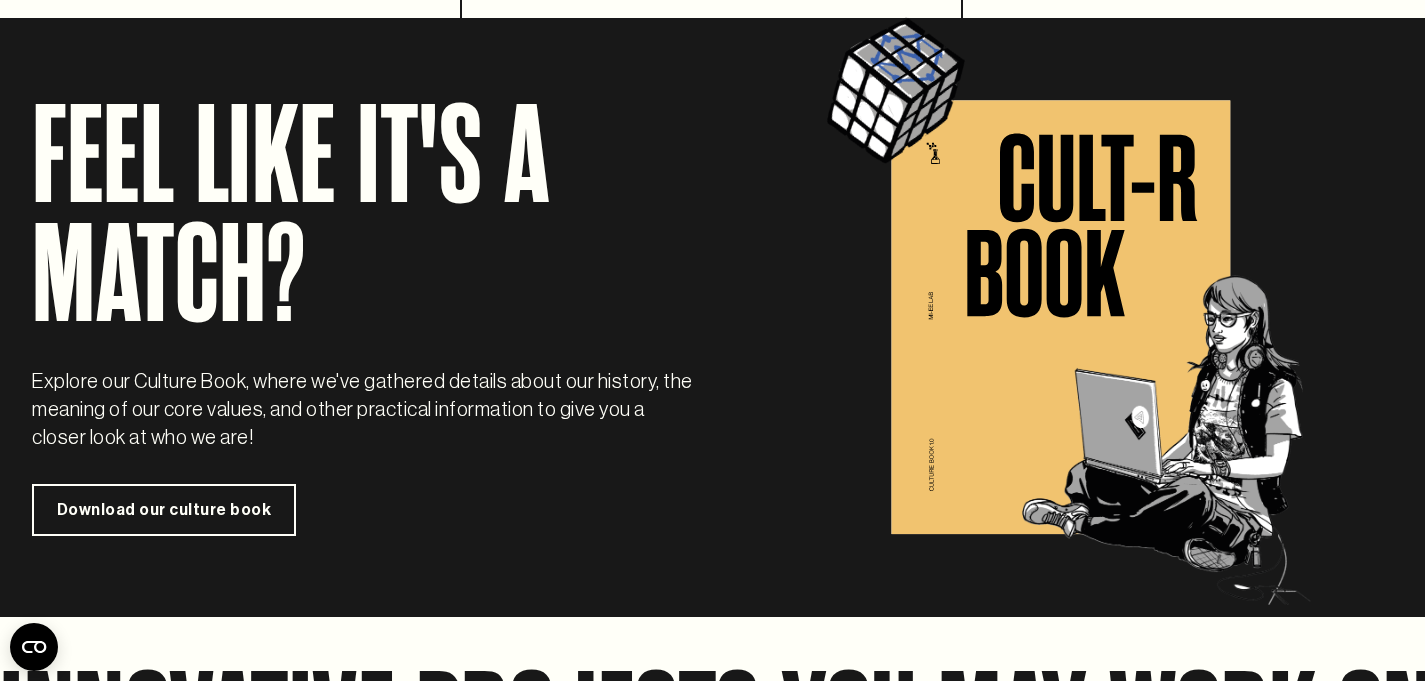 click on "Download our culture book" at bounding box center (164, 510) 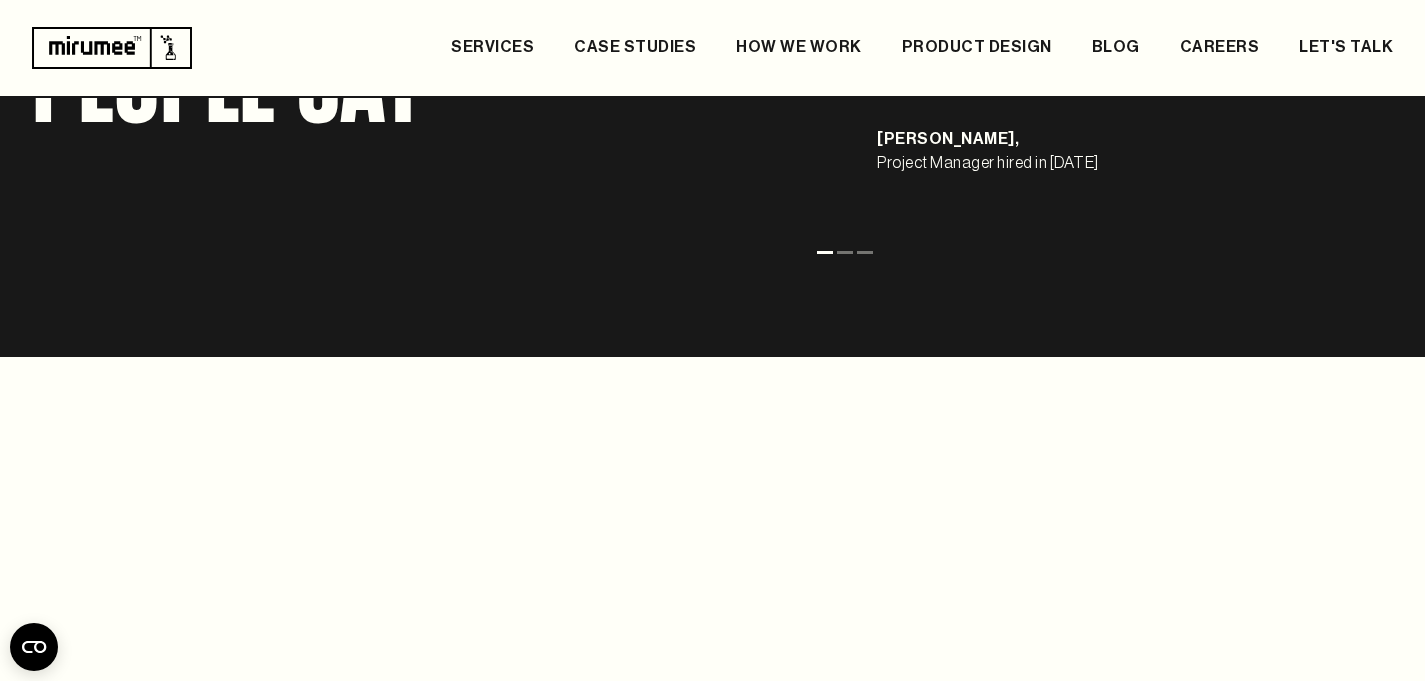 scroll, scrollTop: 5274, scrollLeft: 0, axis: vertical 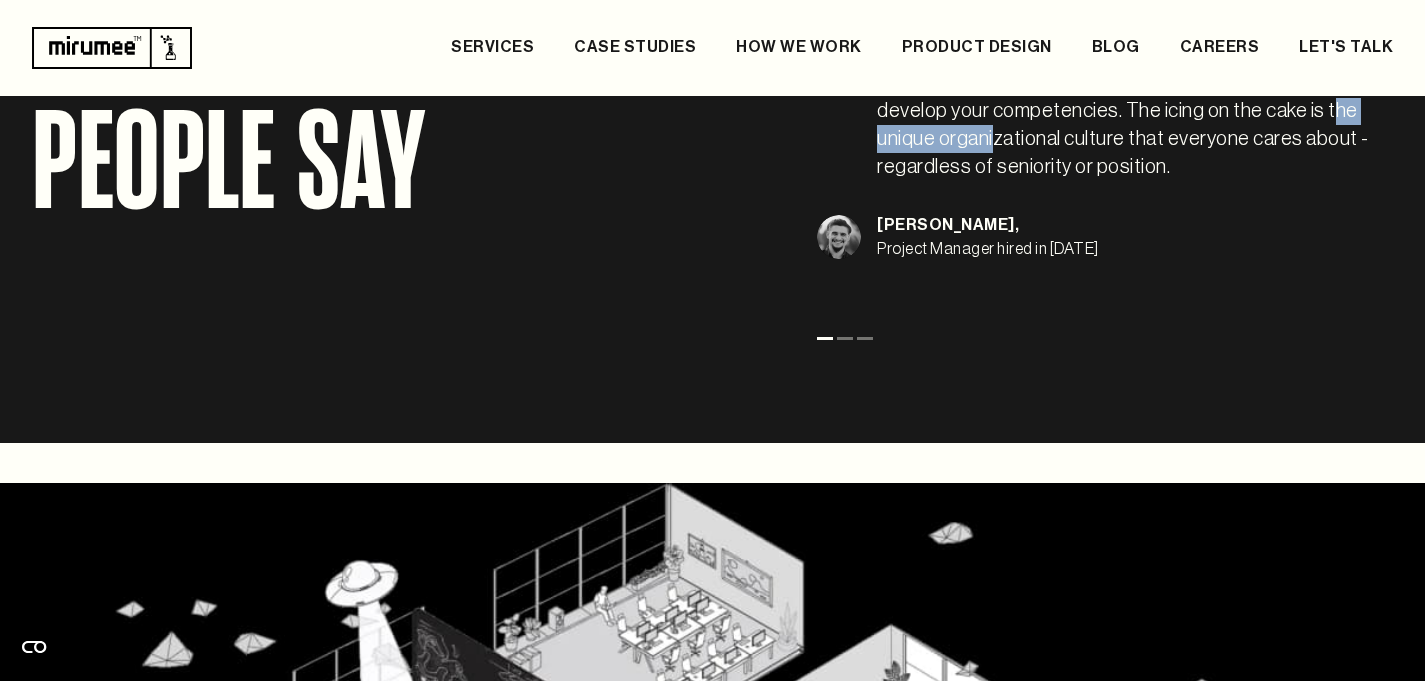 drag, startPoint x: 963, startPoint y: 260, endPoint x: 632, endPoint y: 260, distance: 331 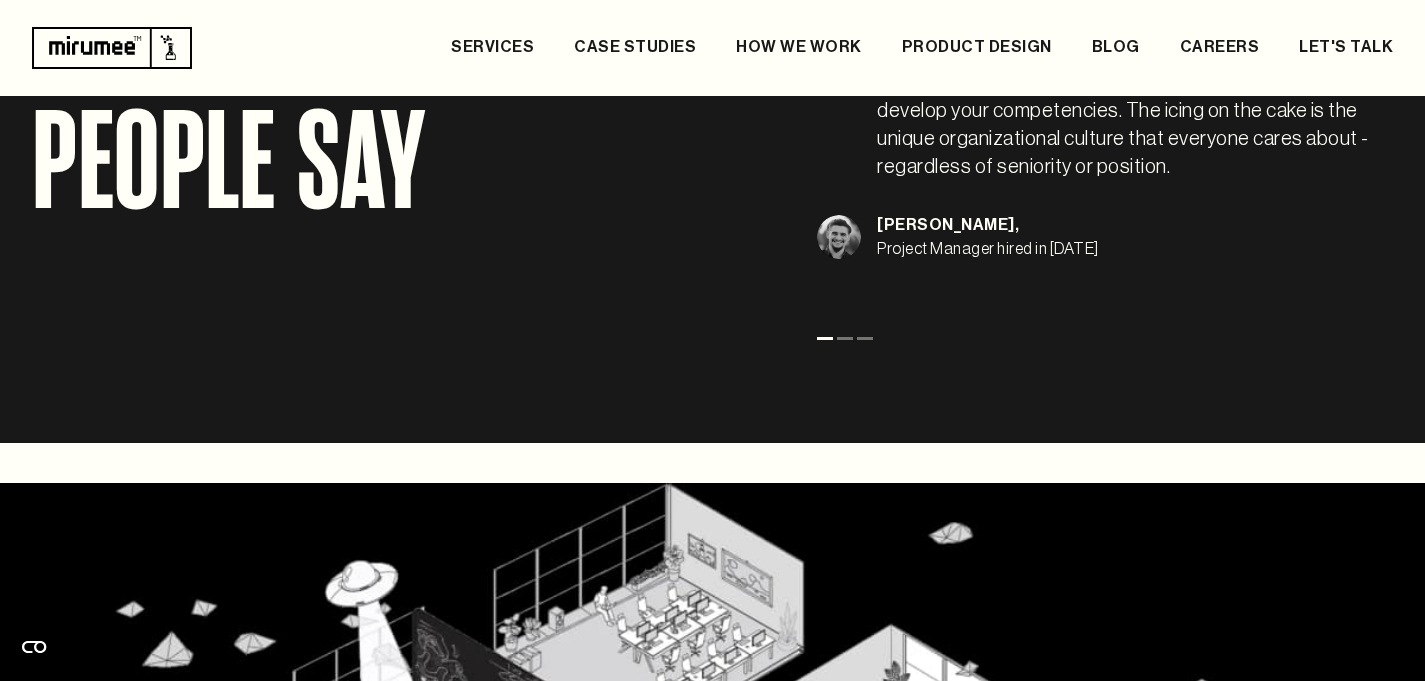 click at bounding box center [845, 339] 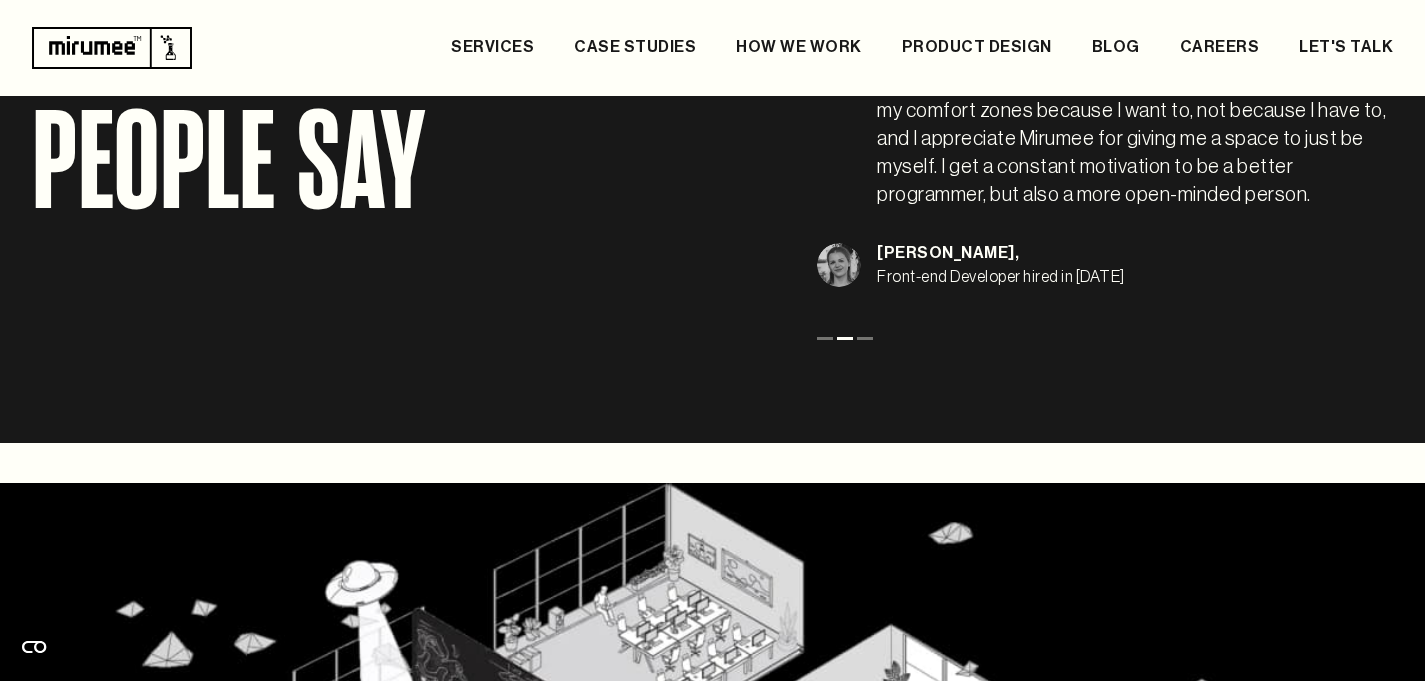 click at bounding box center [865, 338] 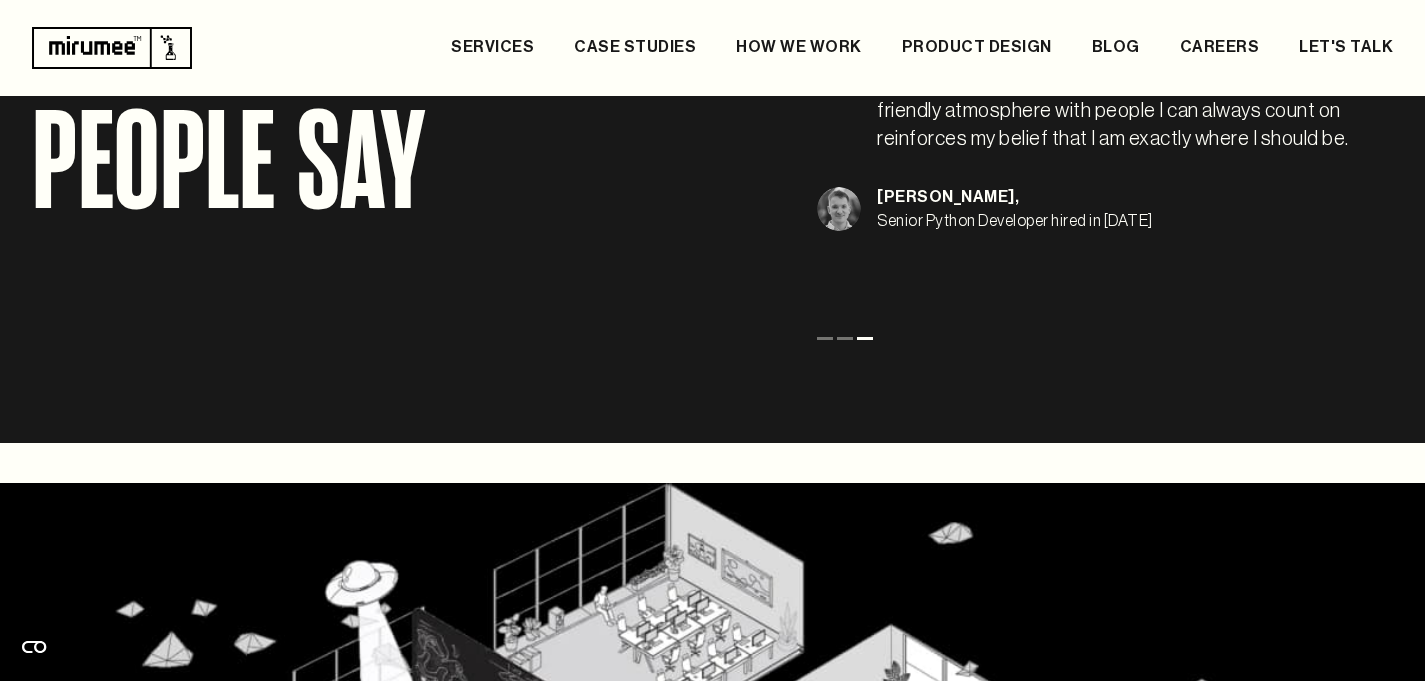 click at bounding box center [825, 339] 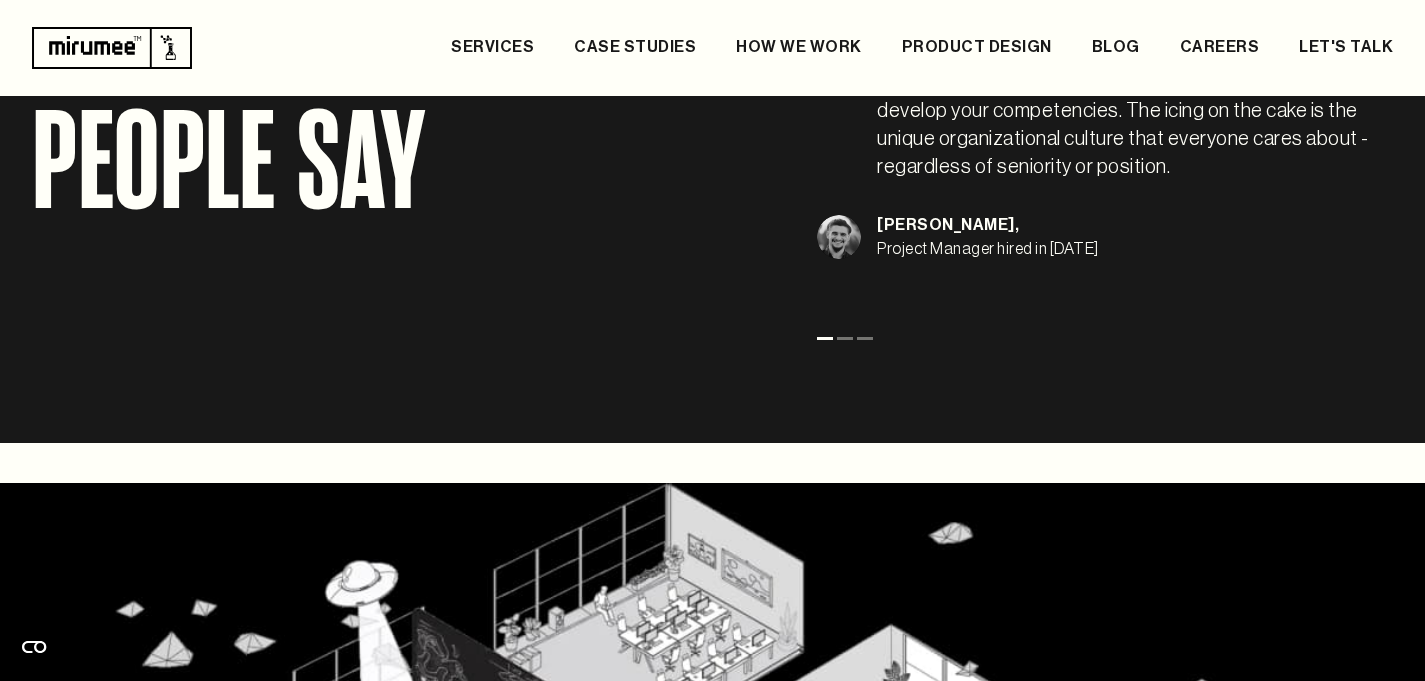 click at bounding box center (845, 338) 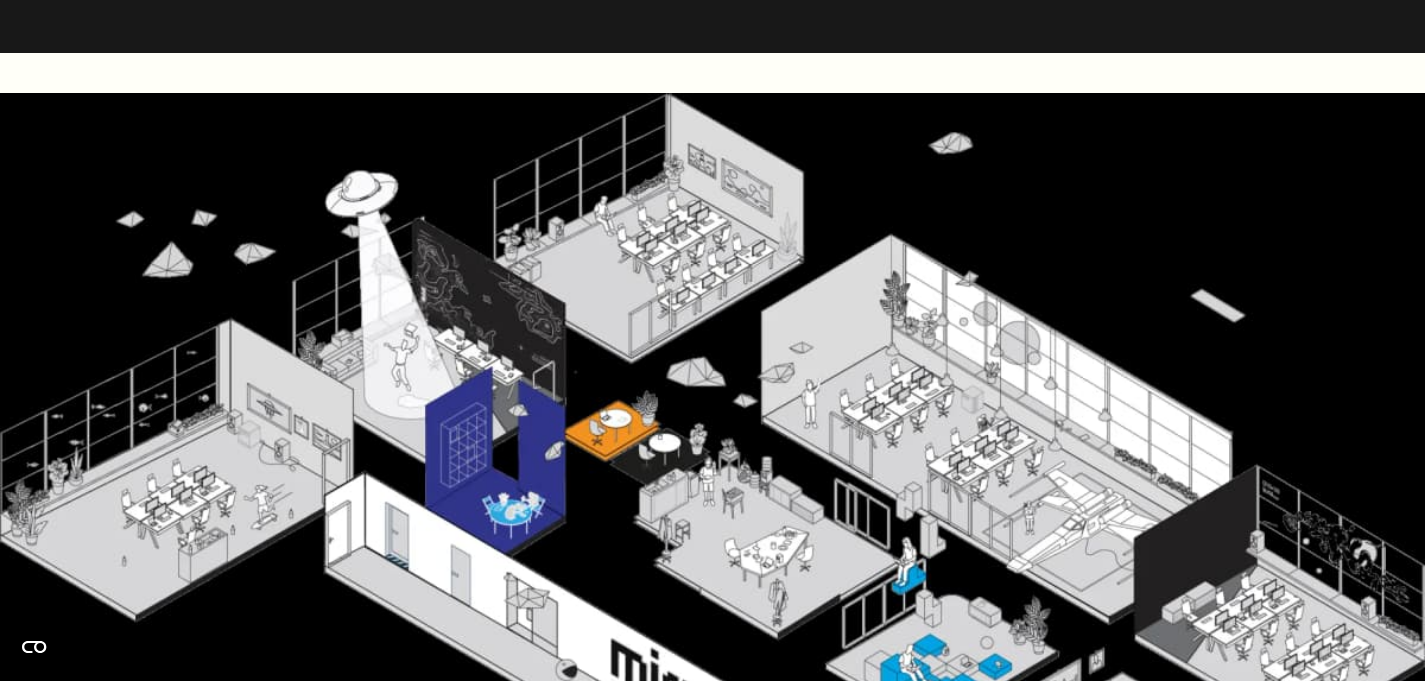 scroll, scrollTop: 6048, scrollLeft: 0, axis: vertical 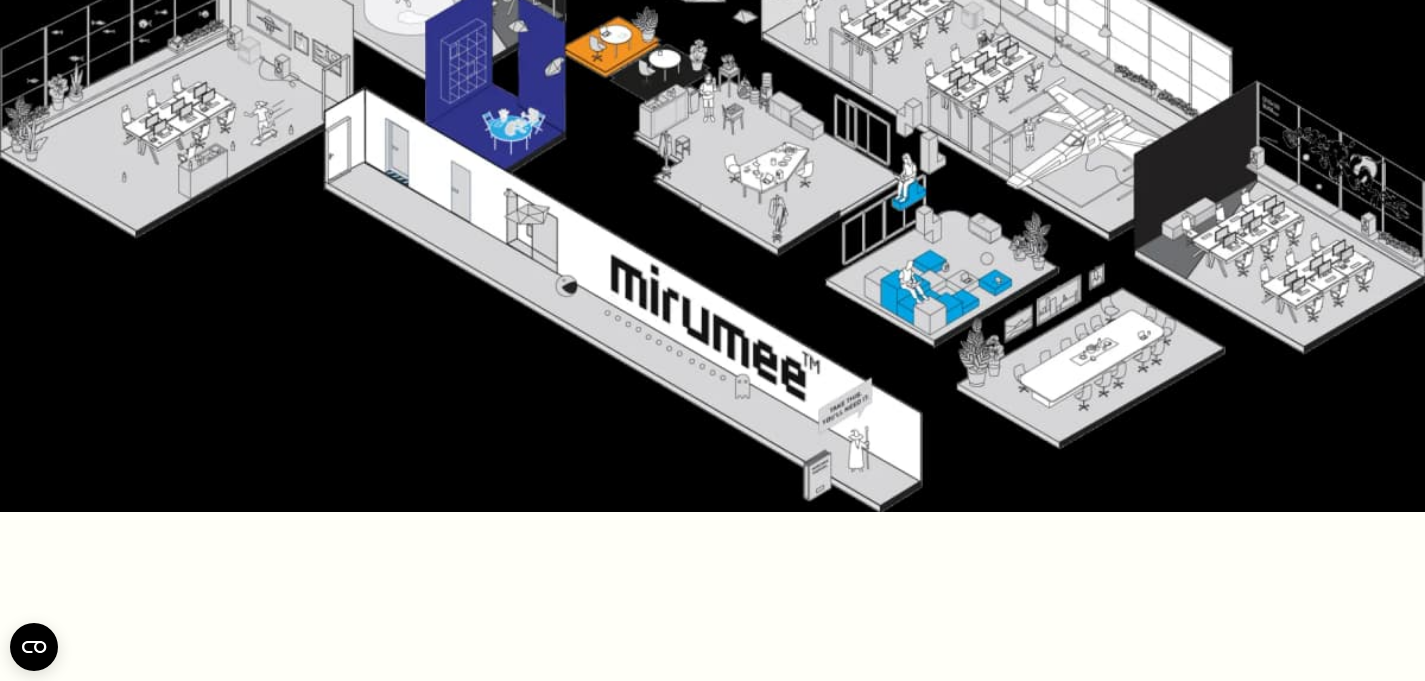 click at bounding box center (712, 110) 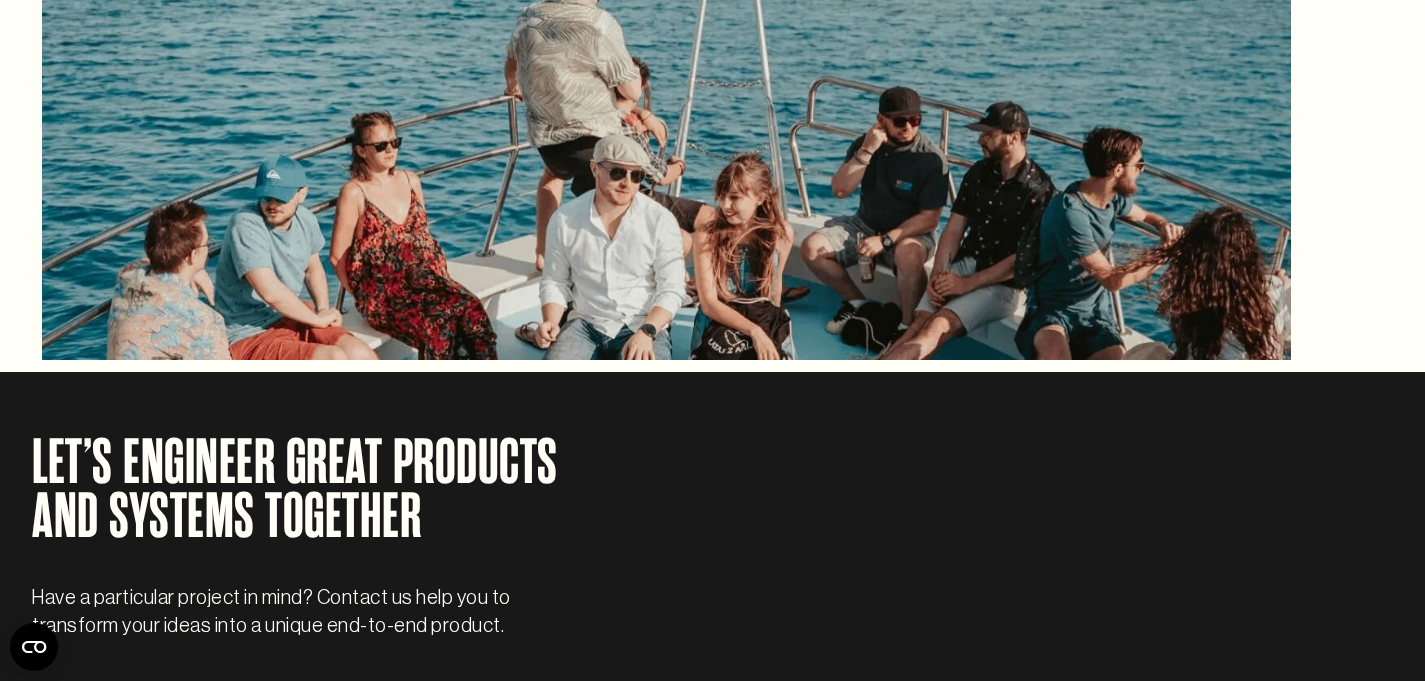 scroll, scrollTop: 10477, scrollLeft: 0, axis: vertical 